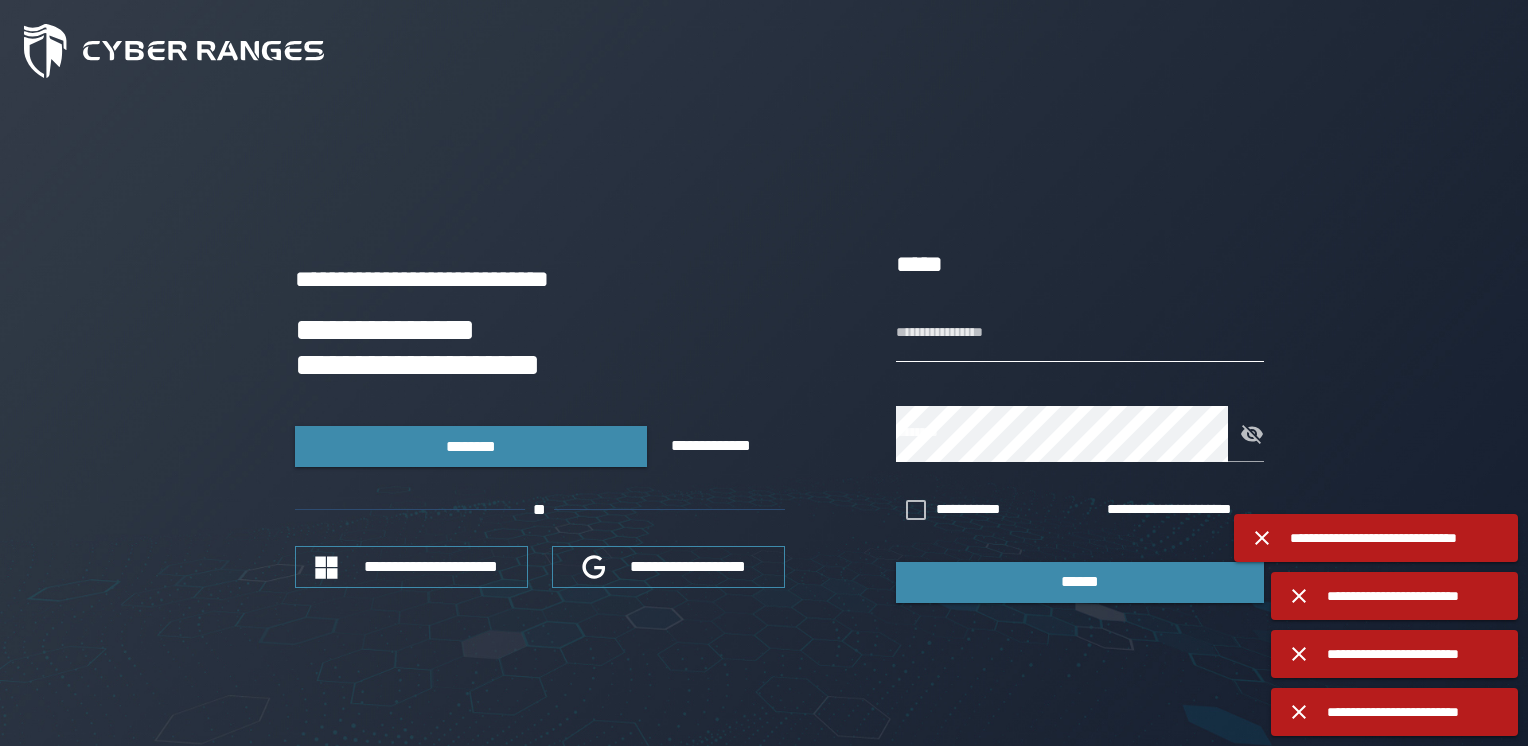 scroll, scrollTop: 0, scrollLeft: 0, axis: both 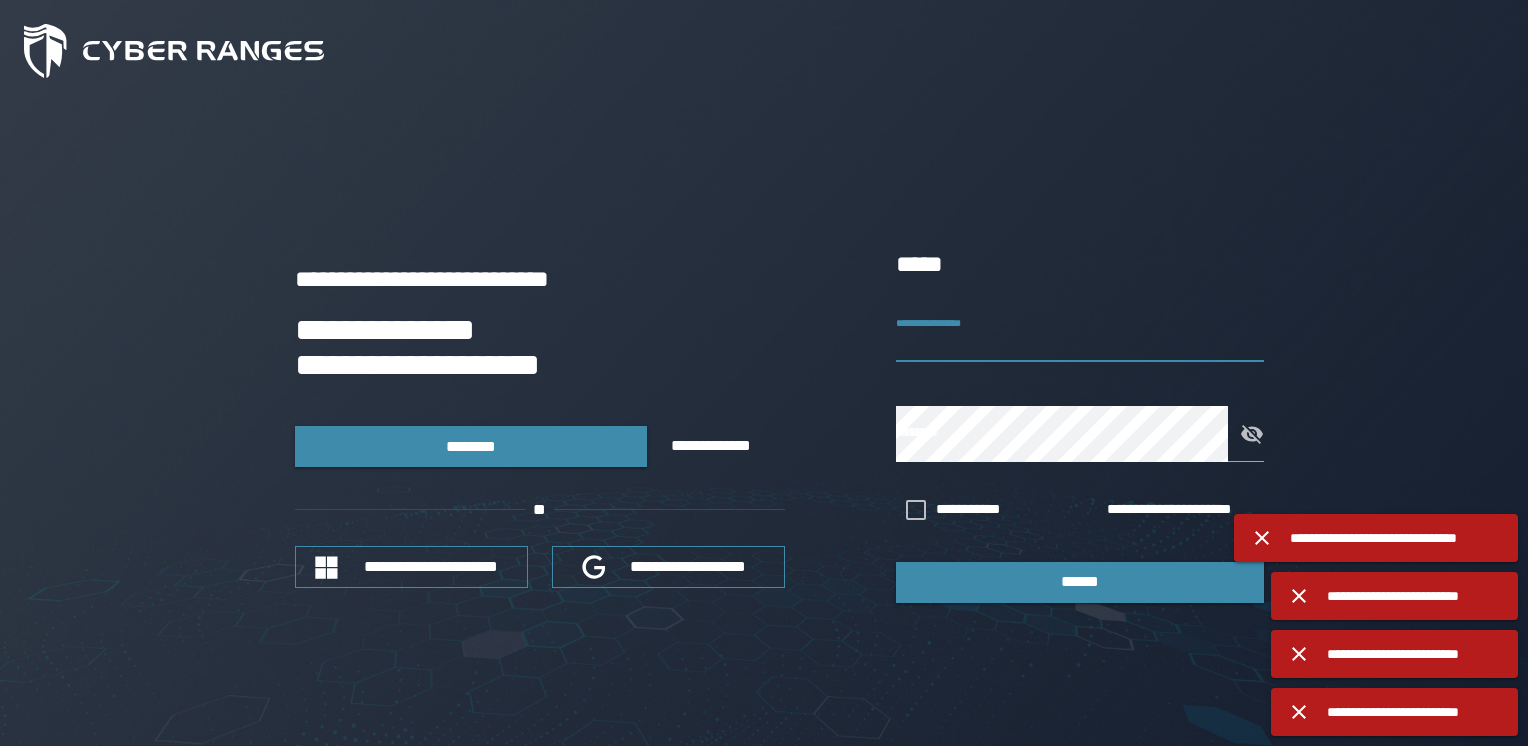 click on "**********" at bounding box center (1080, 334) 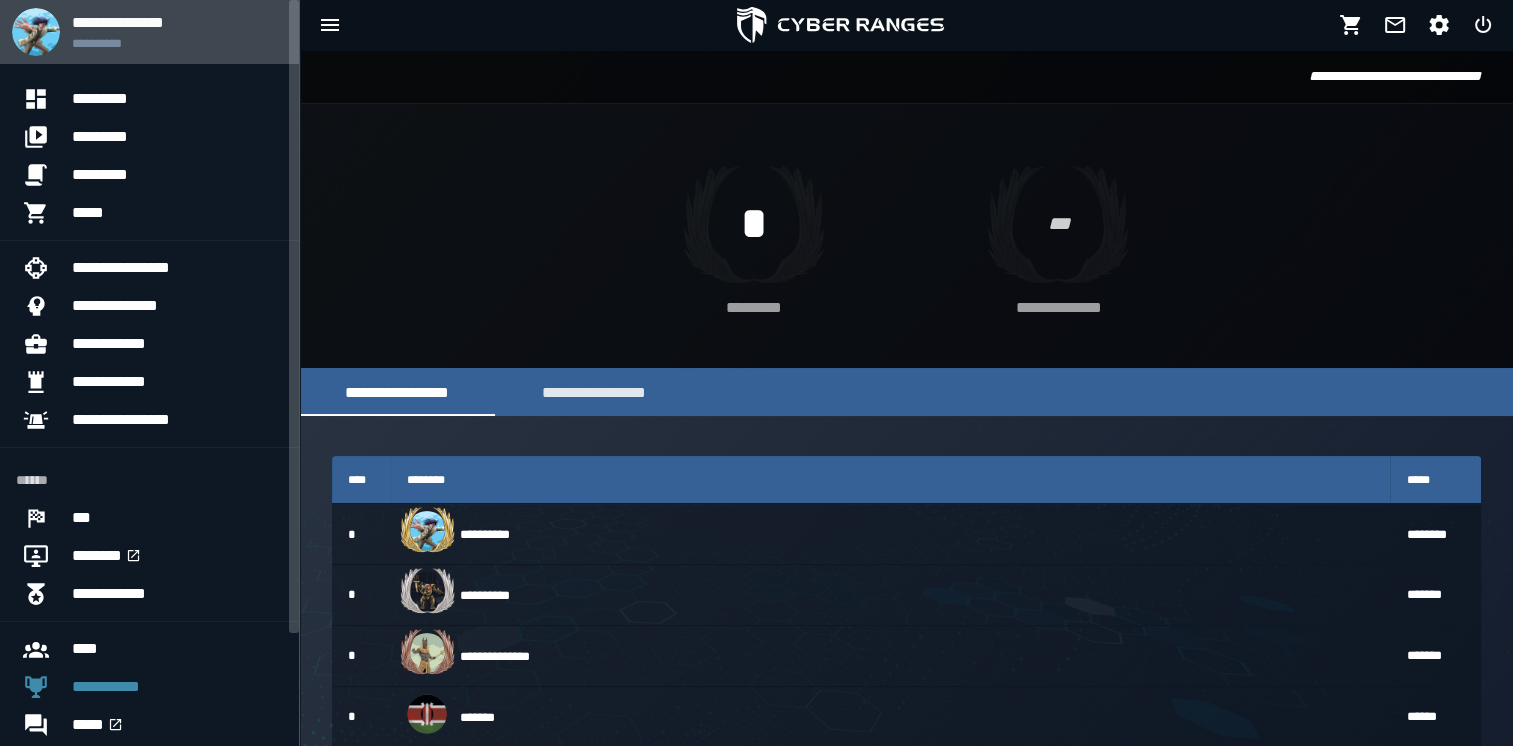 click on "**********" at bounding box center (177, 43) 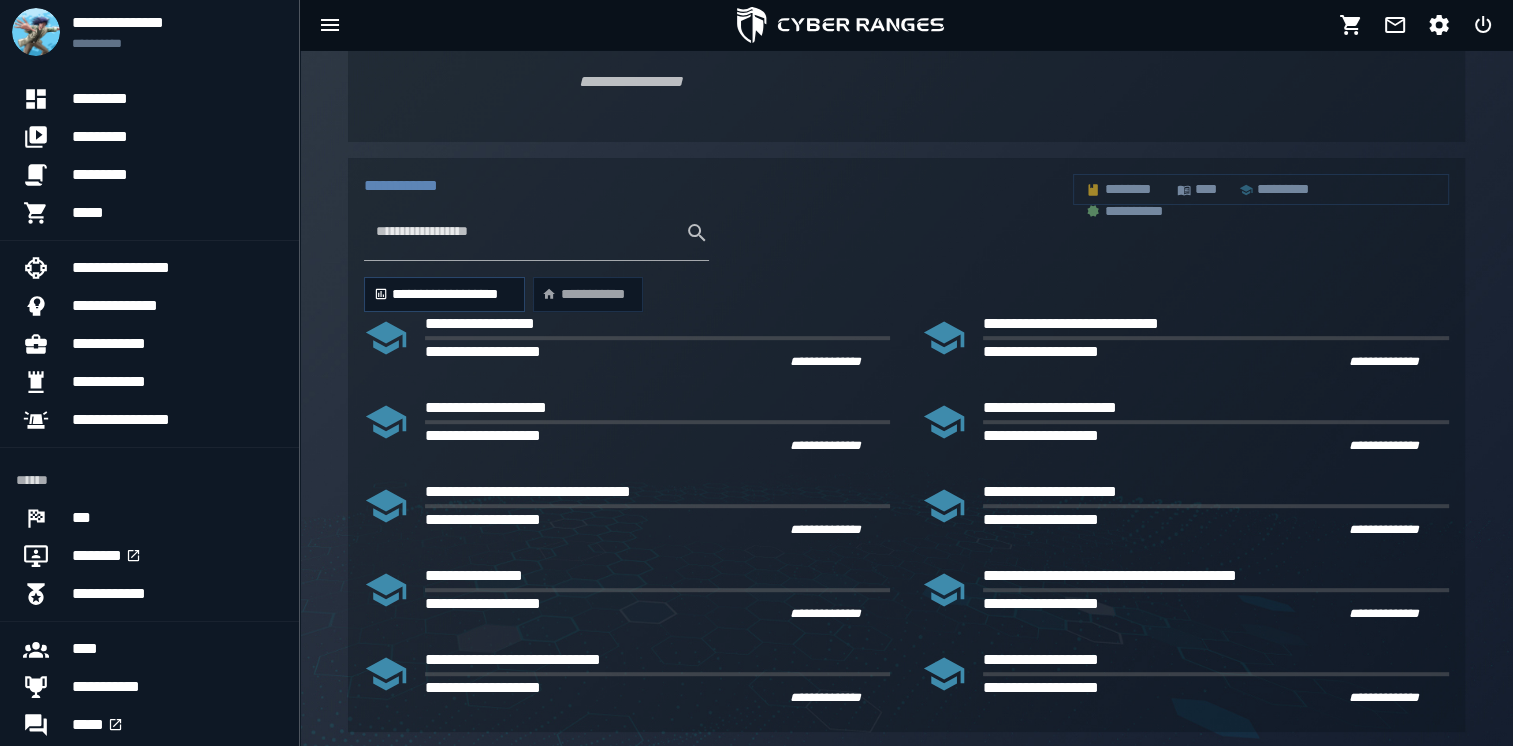 scroll, scrollTop: 896, scrollLeft: 0, axis: vertical 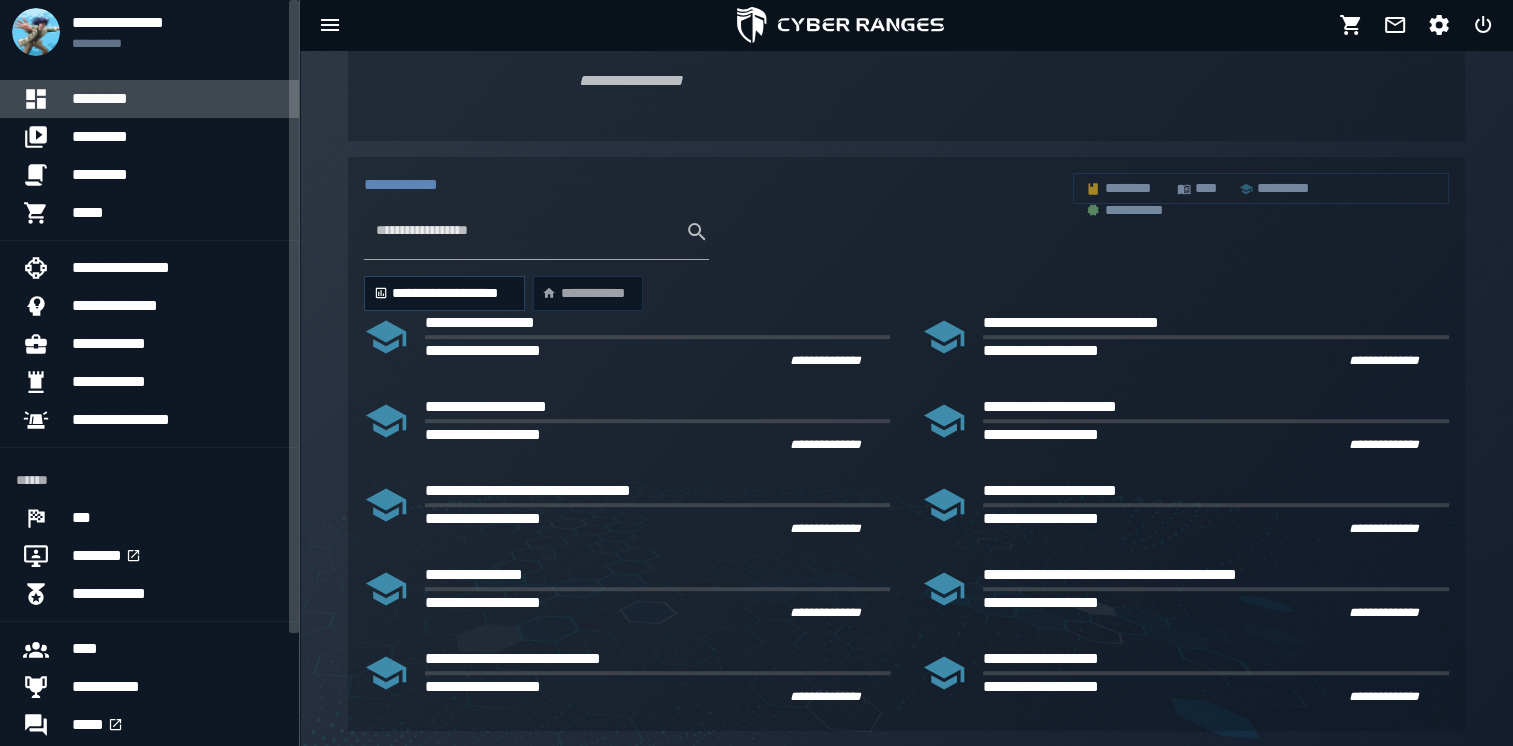 click on "*********" at bounding box center [177, 99] 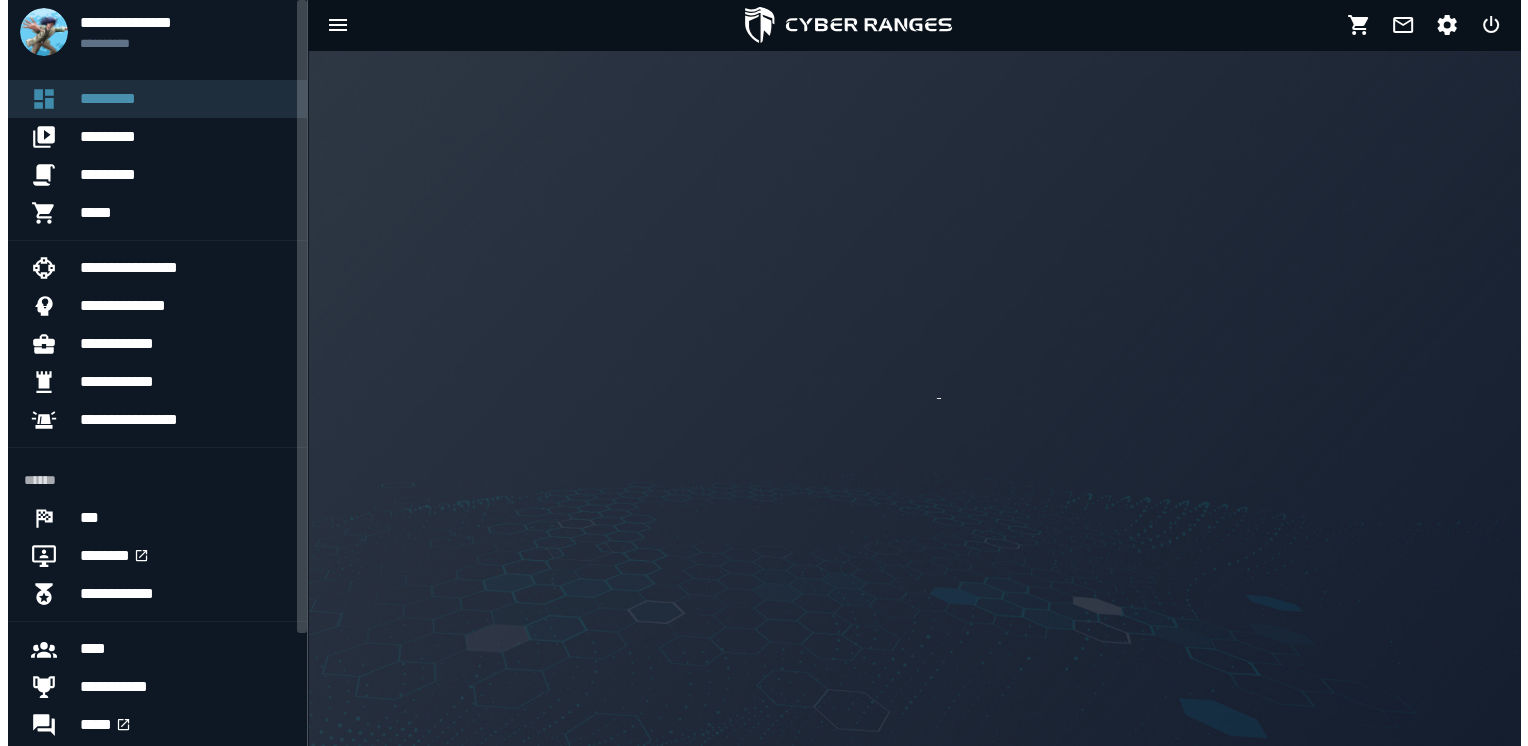 scroll, scrollTop: 0, scrollLeft: 0, axis: both 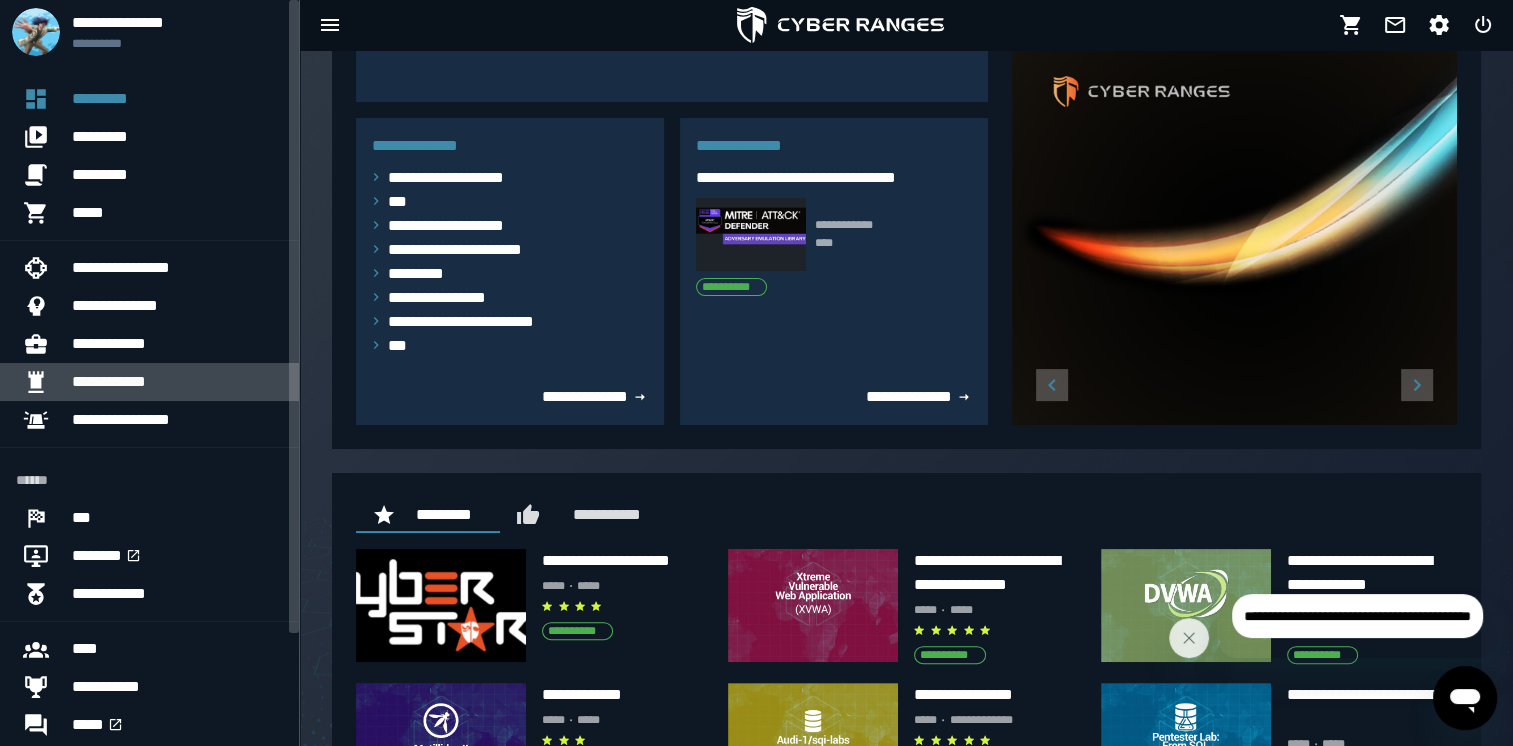click on "**********" at bounding box center [177, 382] 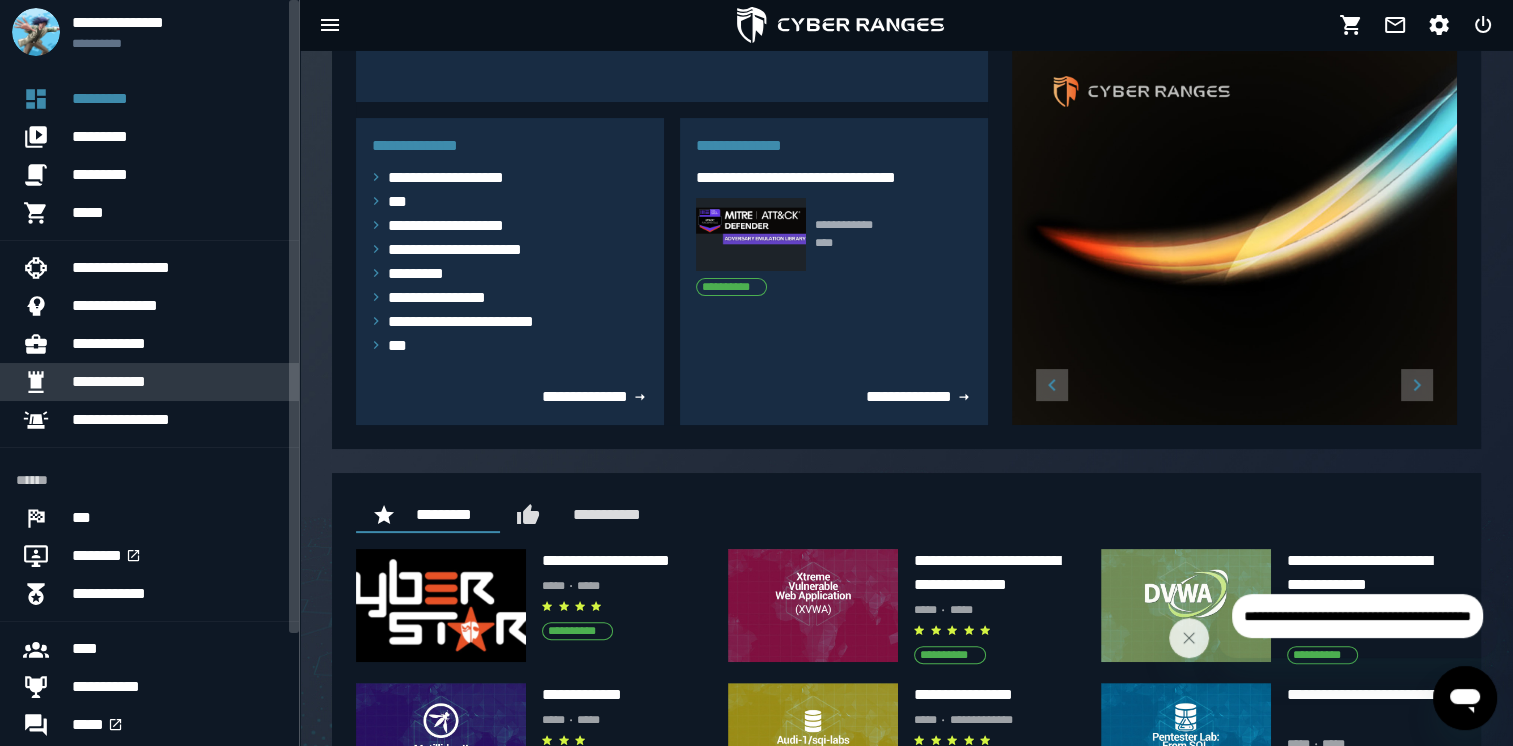 scroll, scrollTop: 0, scrollLeft: 0, axis: both 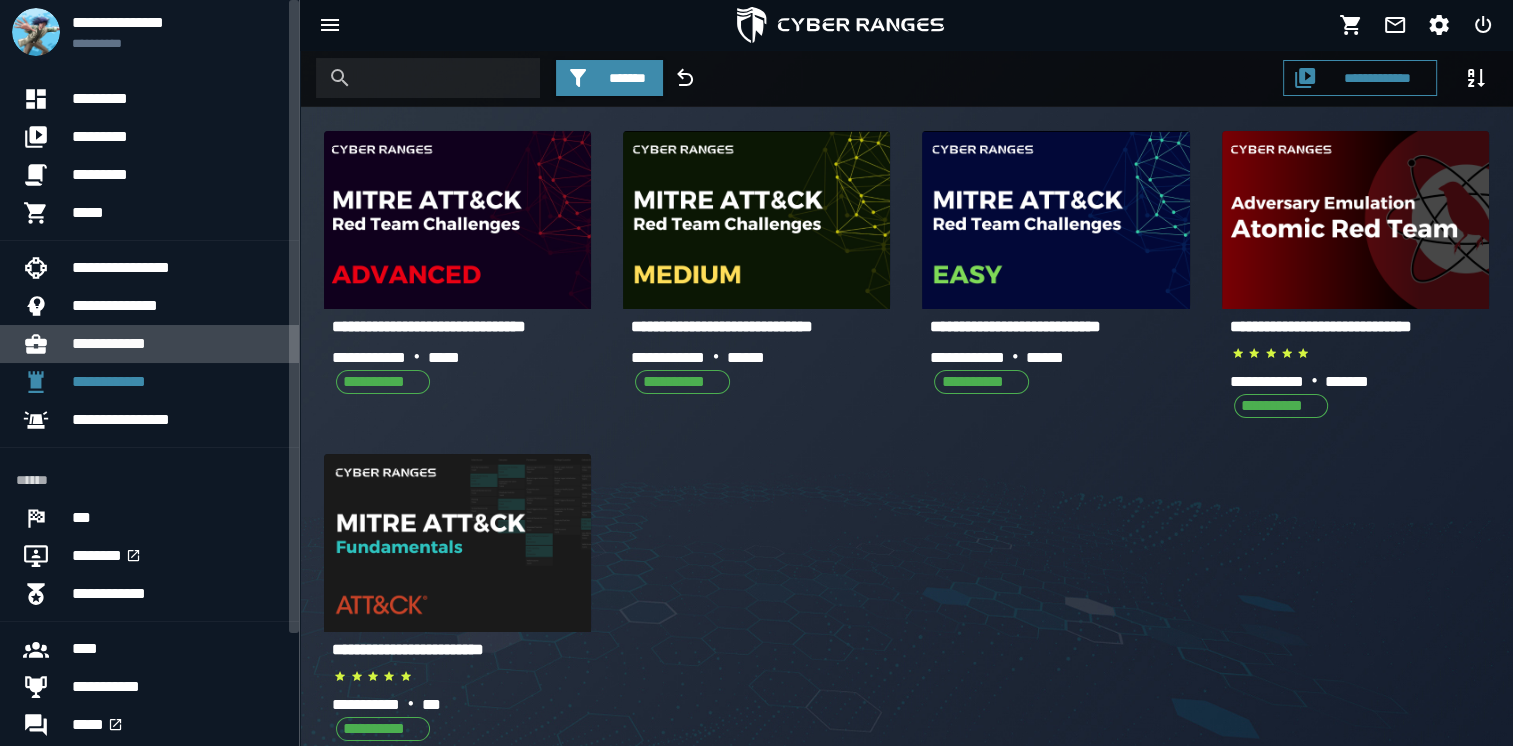click on "**********" at bounding box center (177, 344) 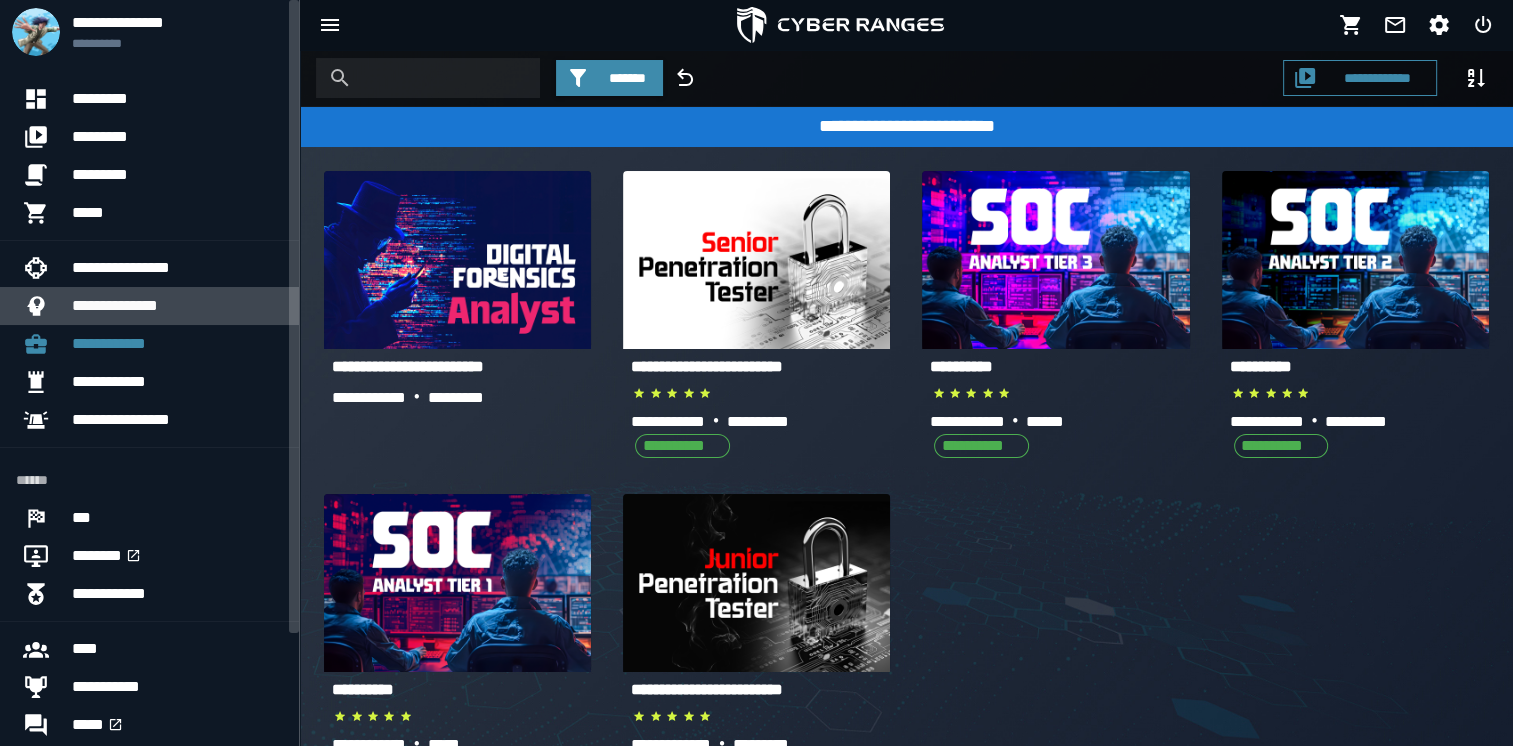 click on "**********" at bounding box center (177, 306) 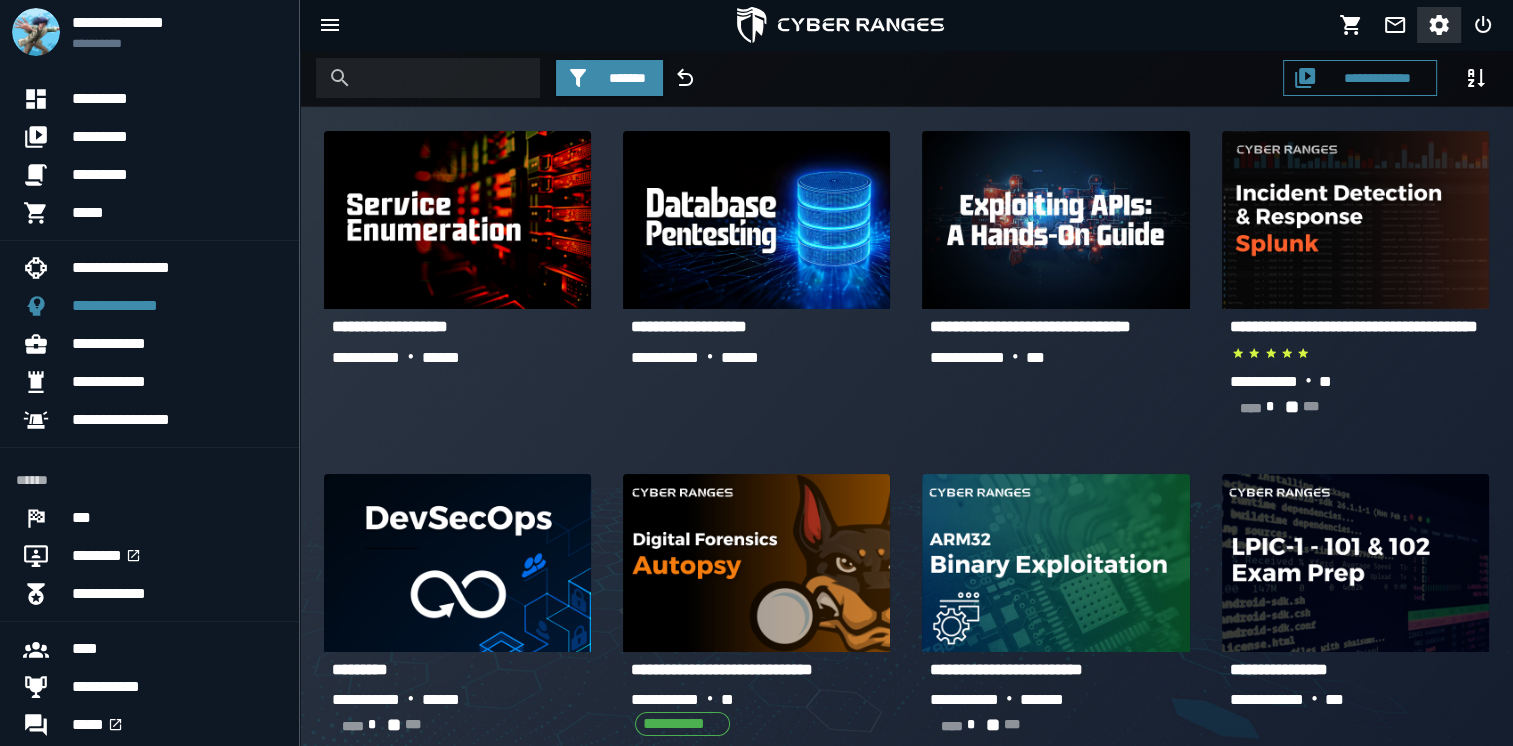 click 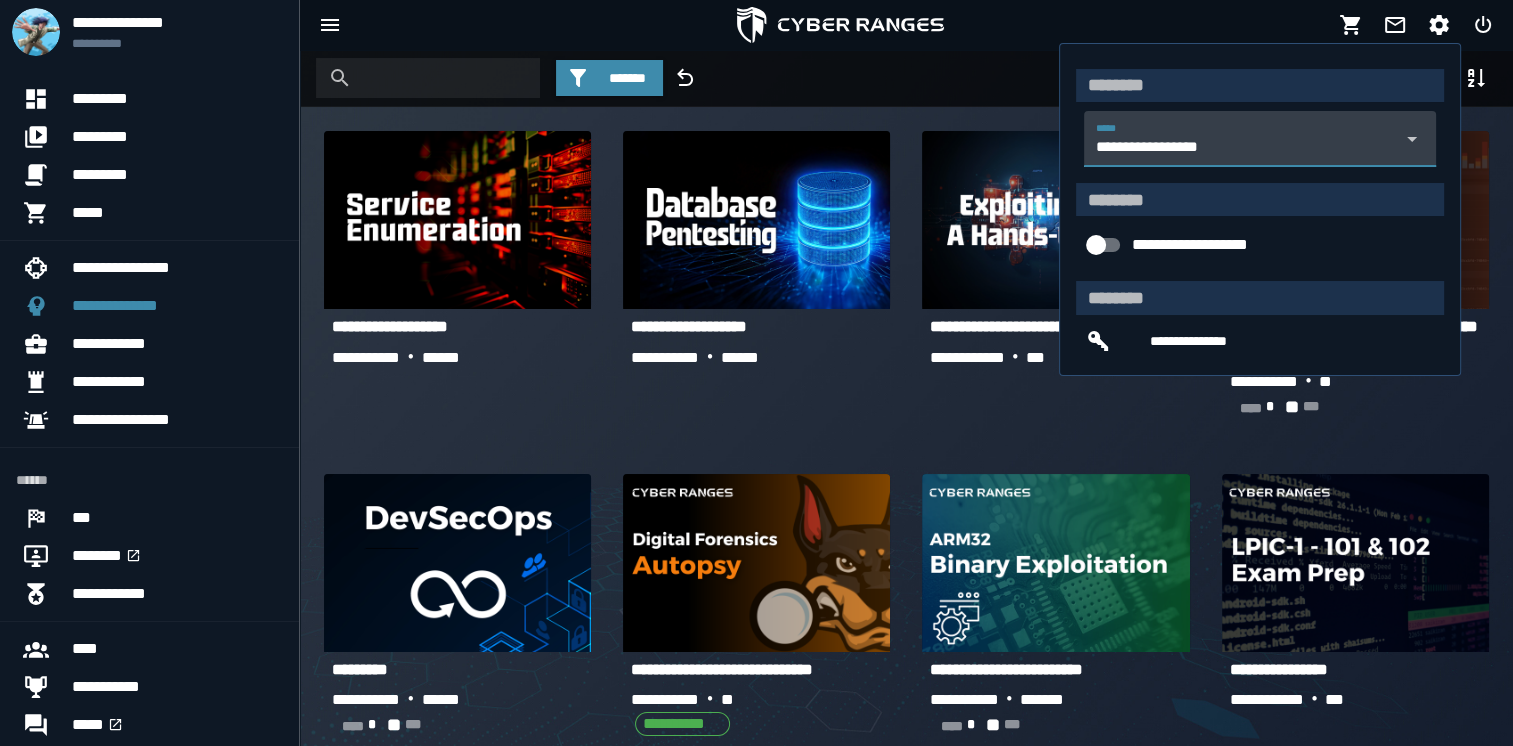 click on "**********" at bounding box center (1242, 139) 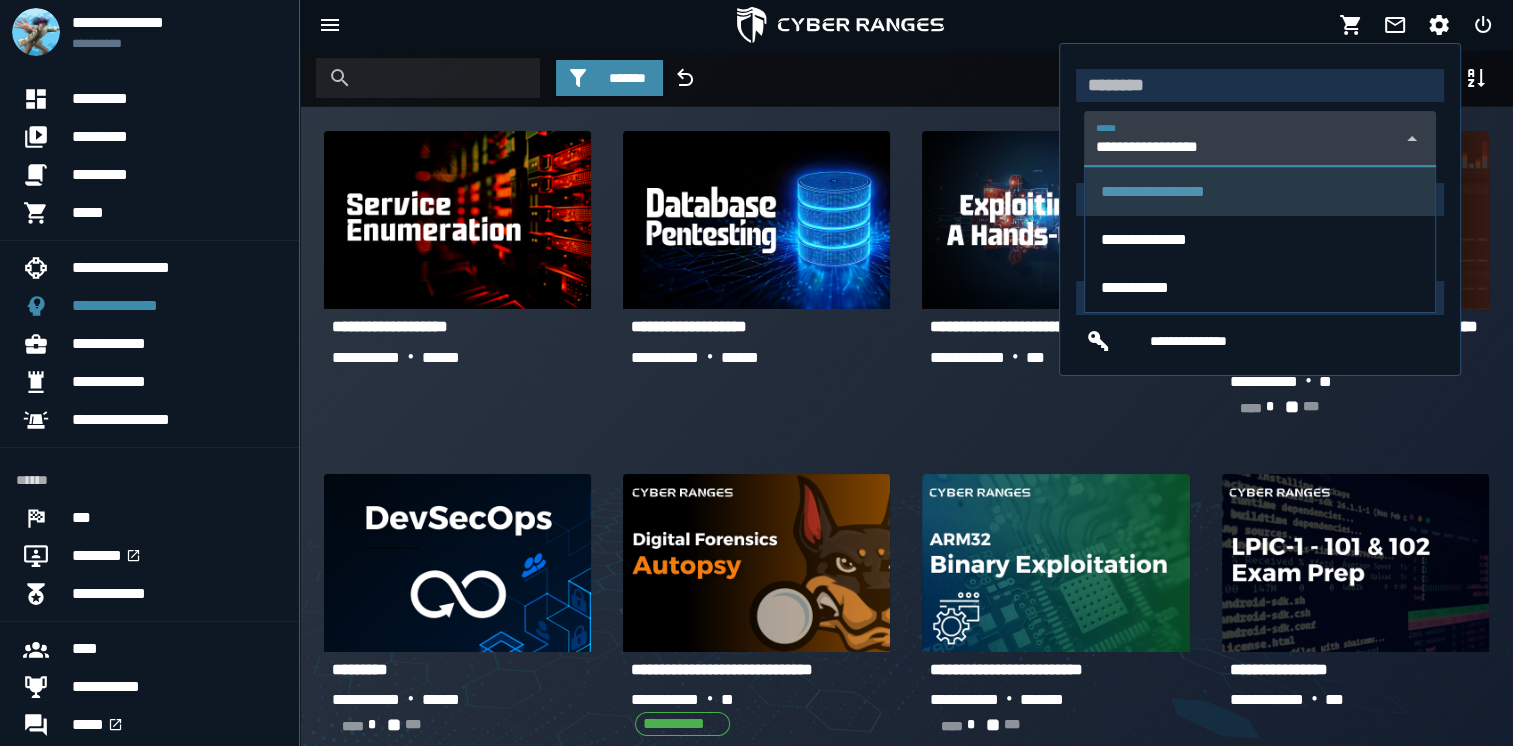 click on "********" at bounding box center [1260, 85] 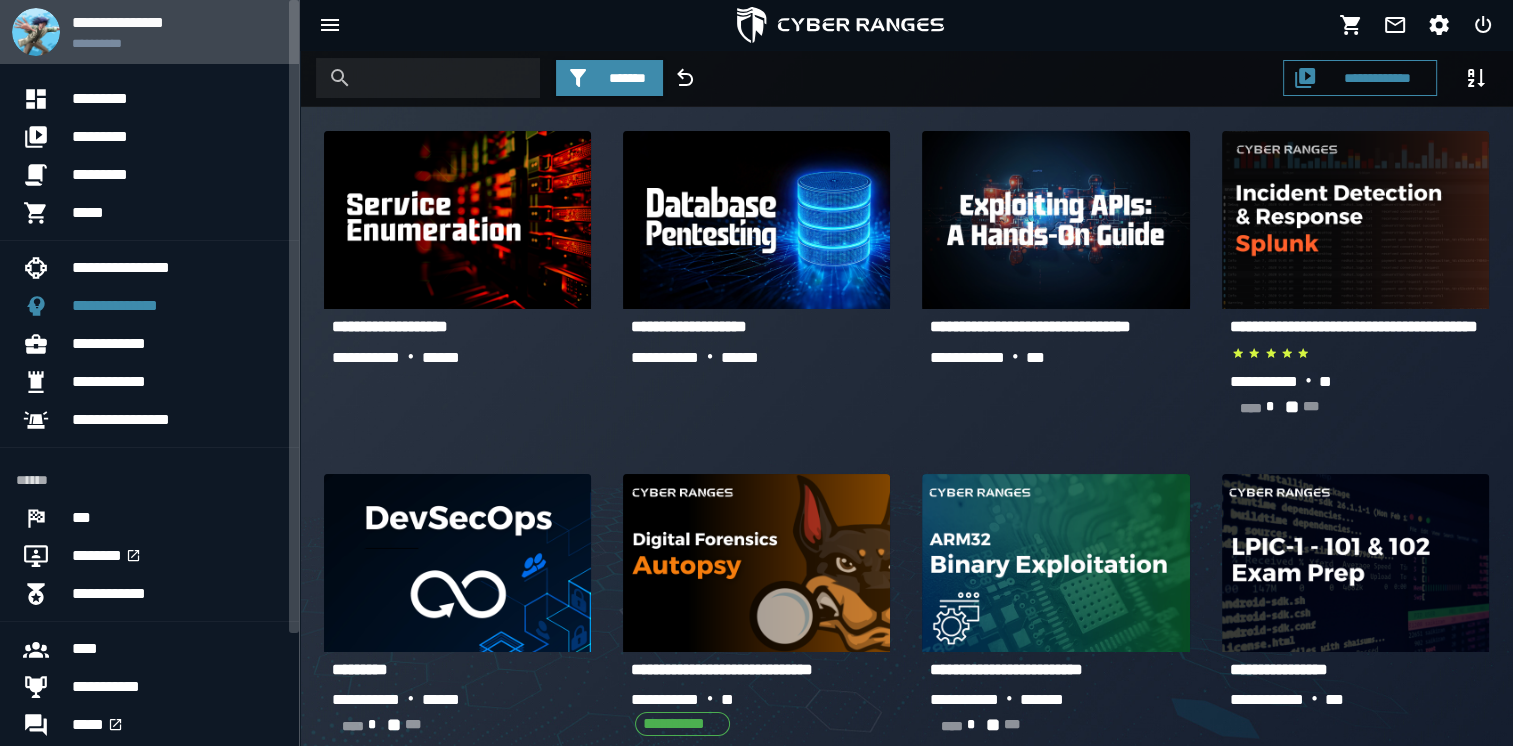 click on "**********" at bounding box center (177, 43) 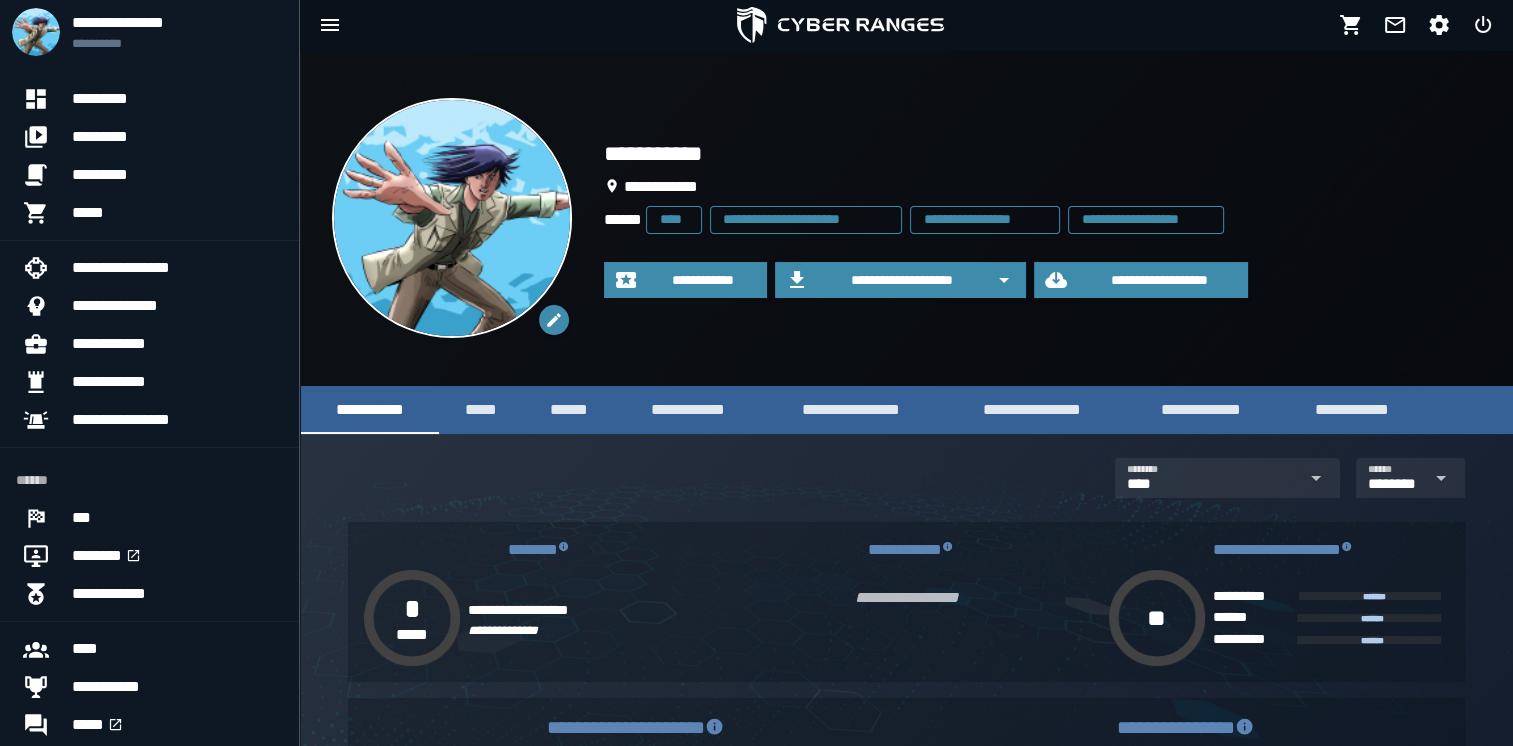 click on "**********" at bounding box center [806, 219] 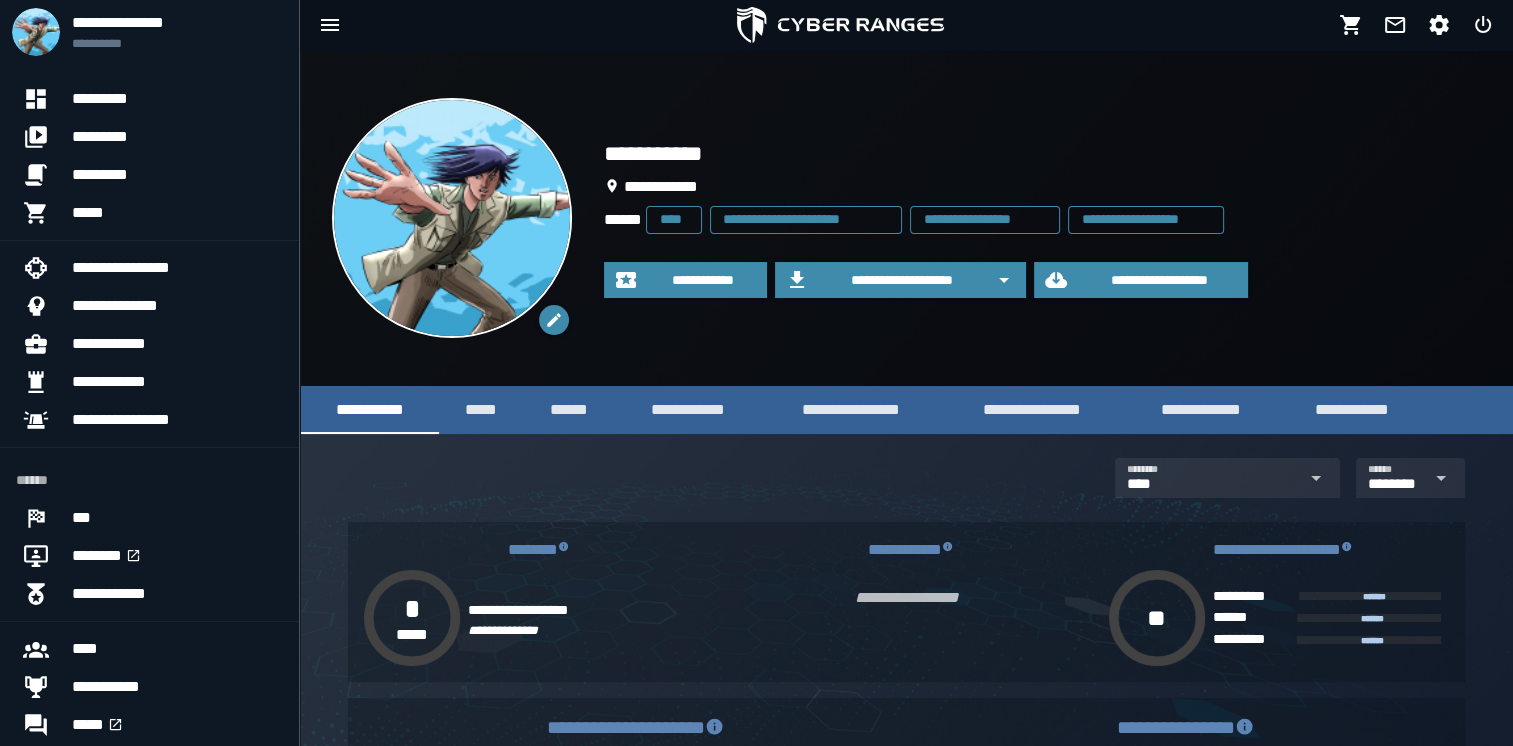 click on "**********" at bounding box center (806, 219) 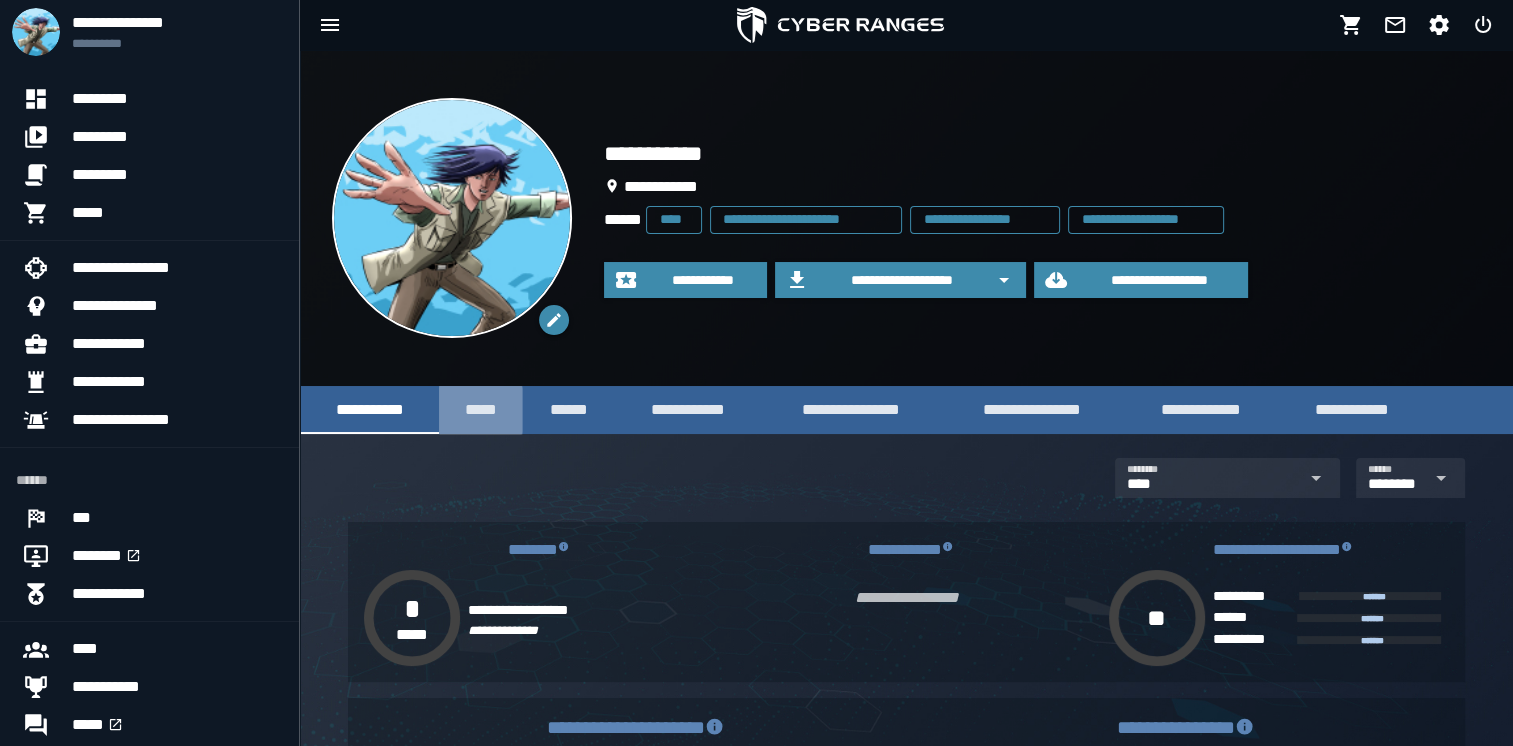 click on "*****" at bounding box center [480, 410] 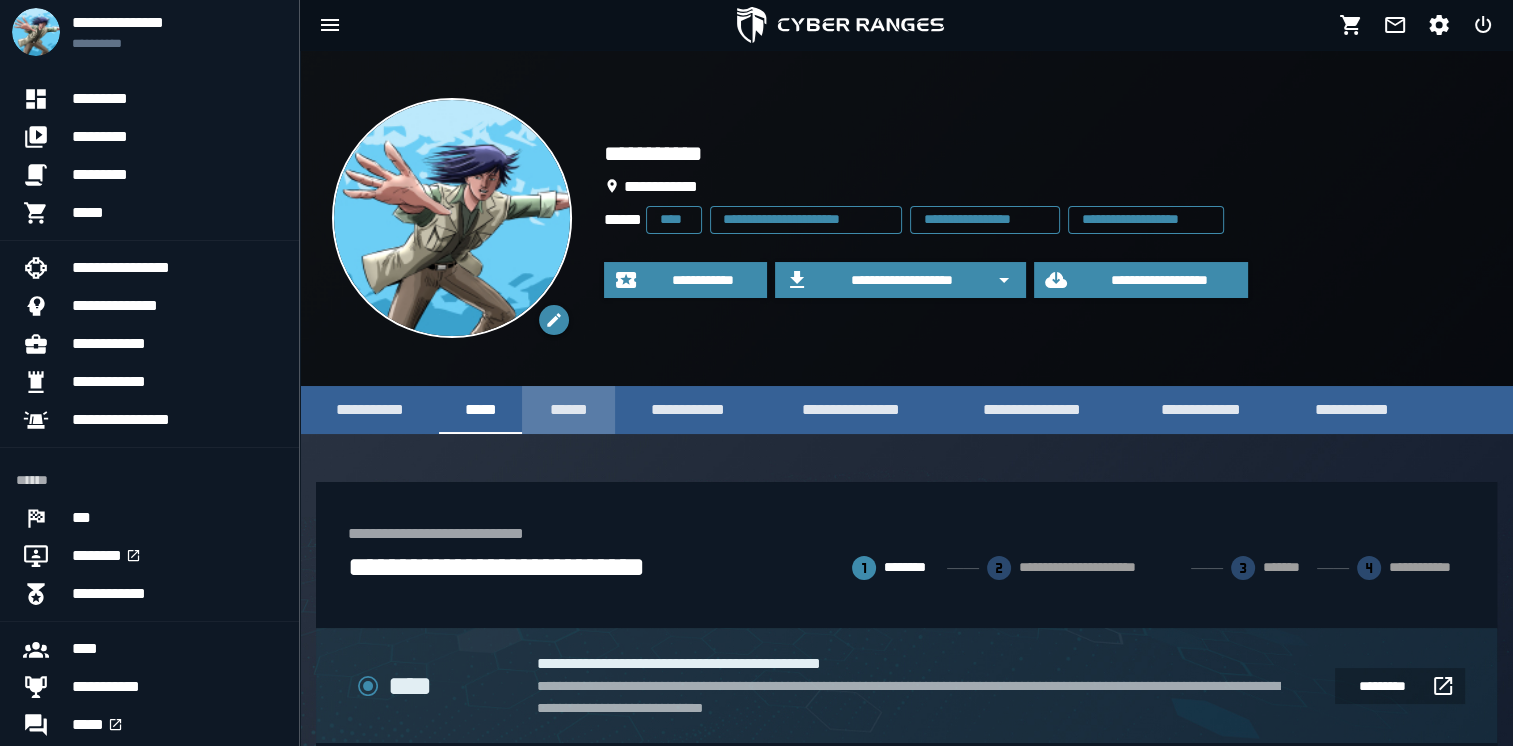click on "******" at bounding box center (568, 409) 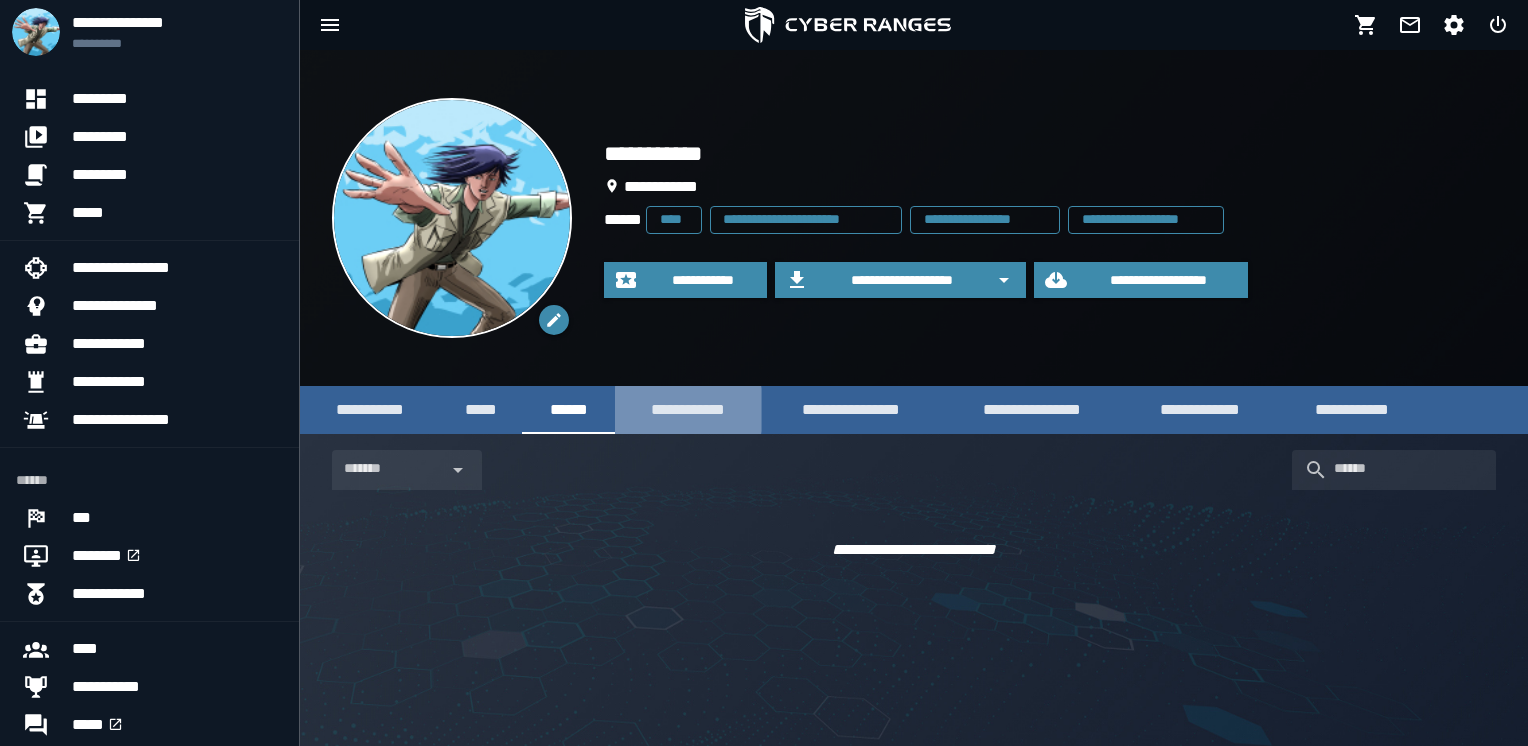 click on "**********" at bounding box center [688, 409] 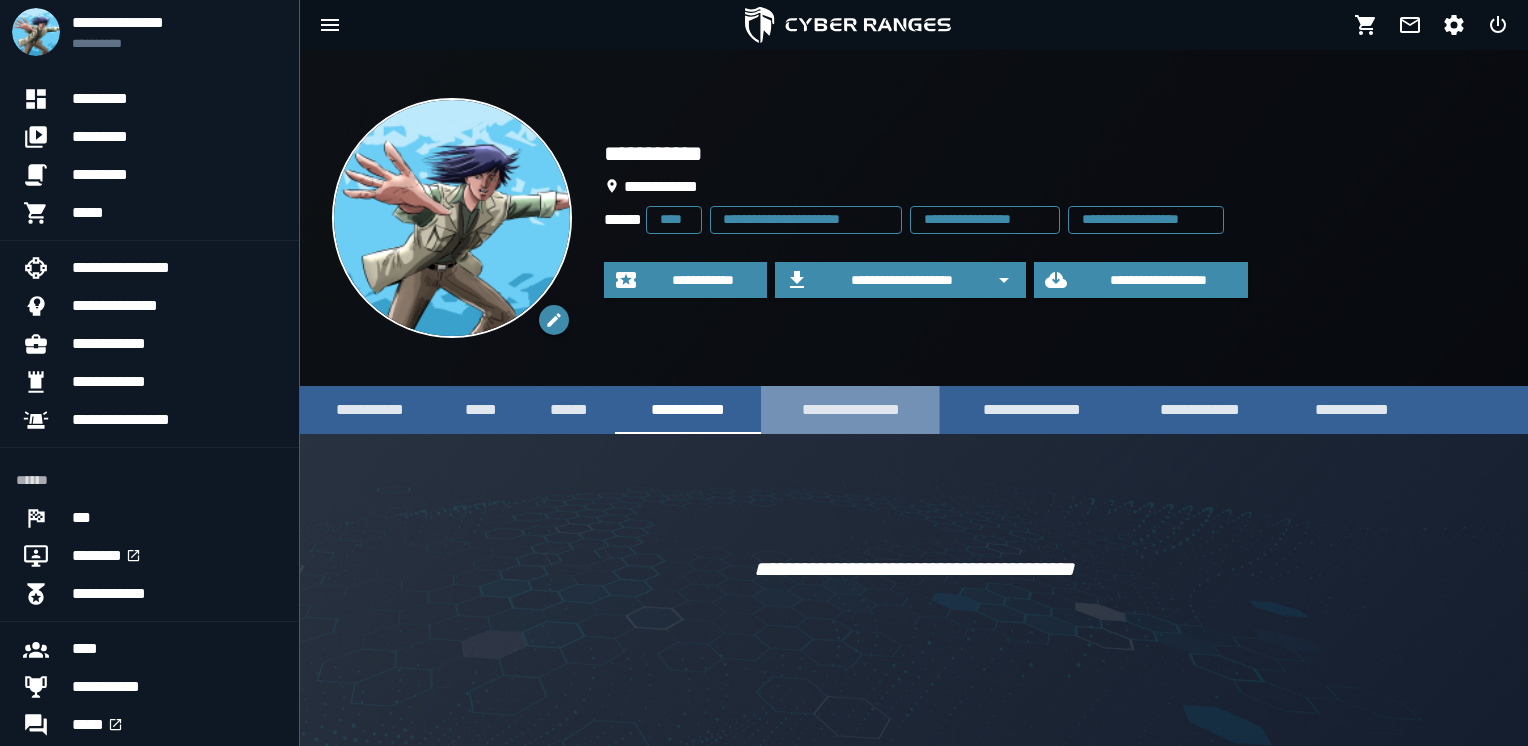 click on "**********" at bounding box center (850, 409) 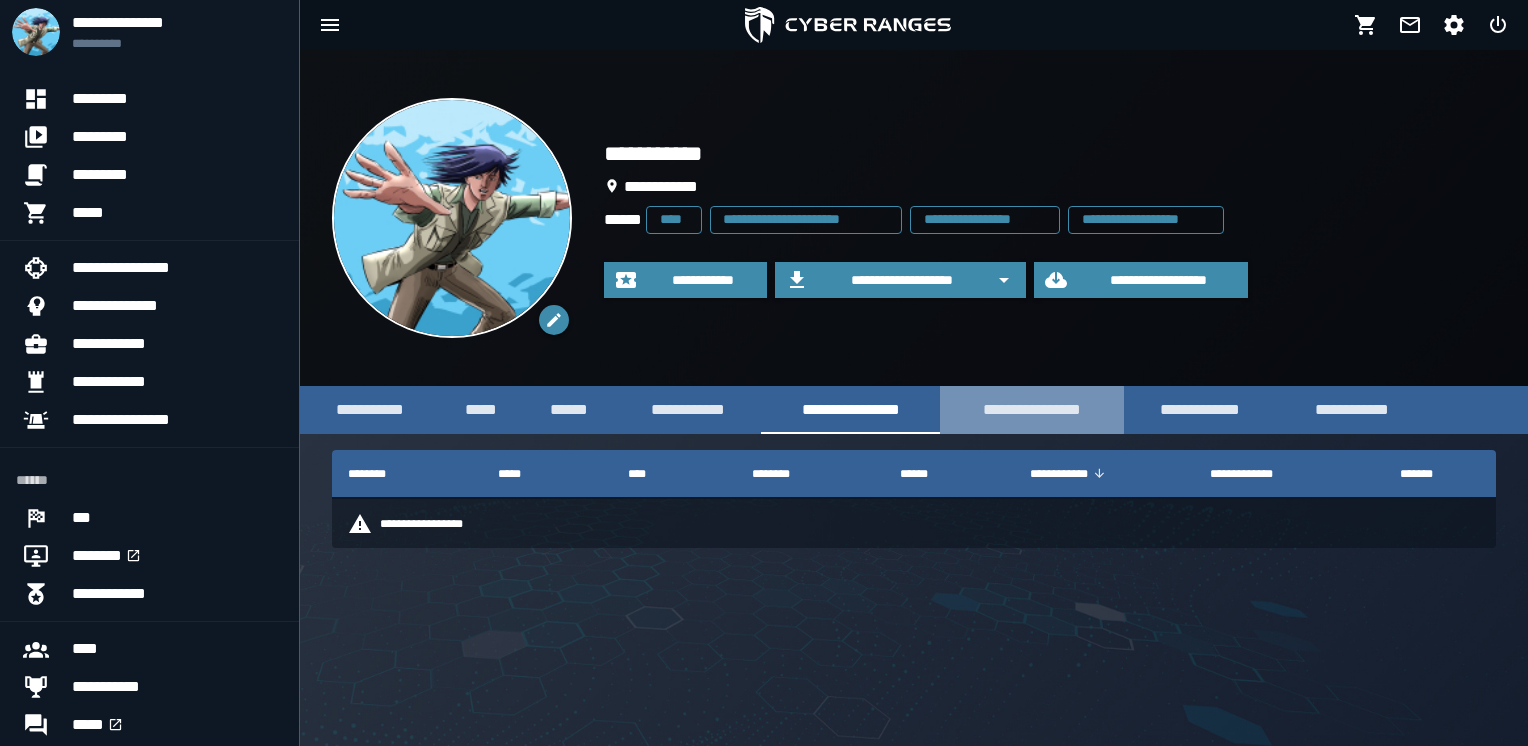 click on "**********" at bounding box center [1032, 409] 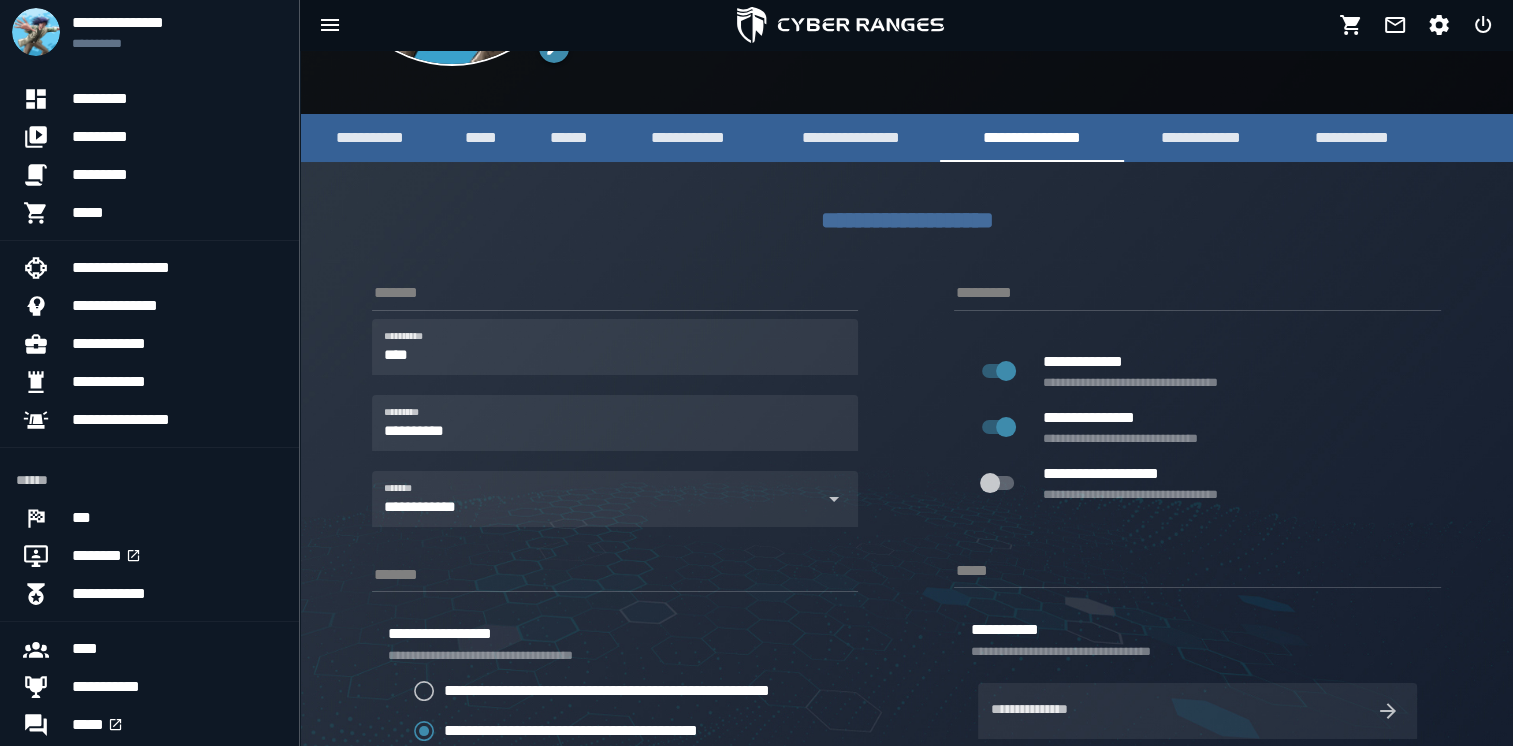 scroll, scrollTop: 0, scrollLeft: 0, axis: both 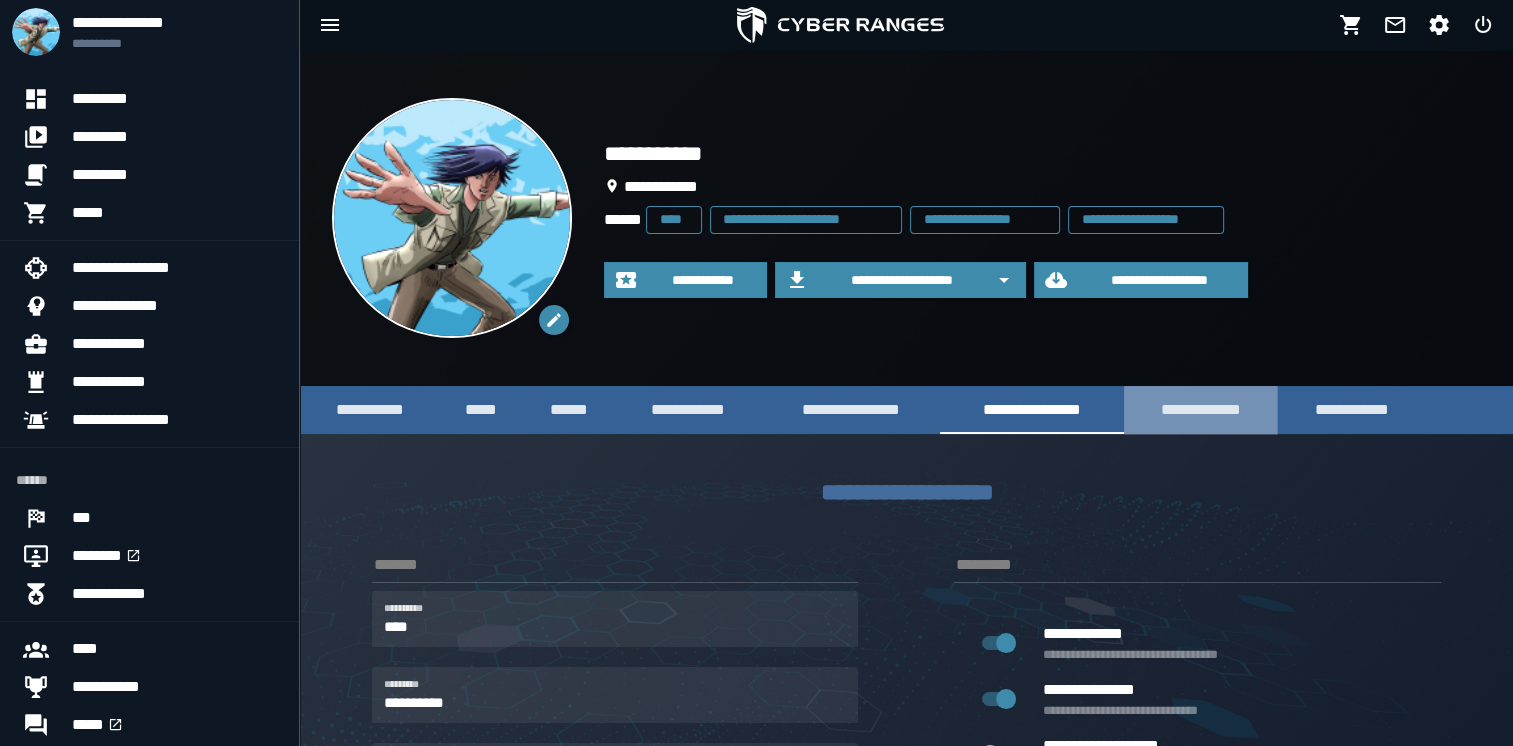 click on "**********" at bounding box center [1200, 410] 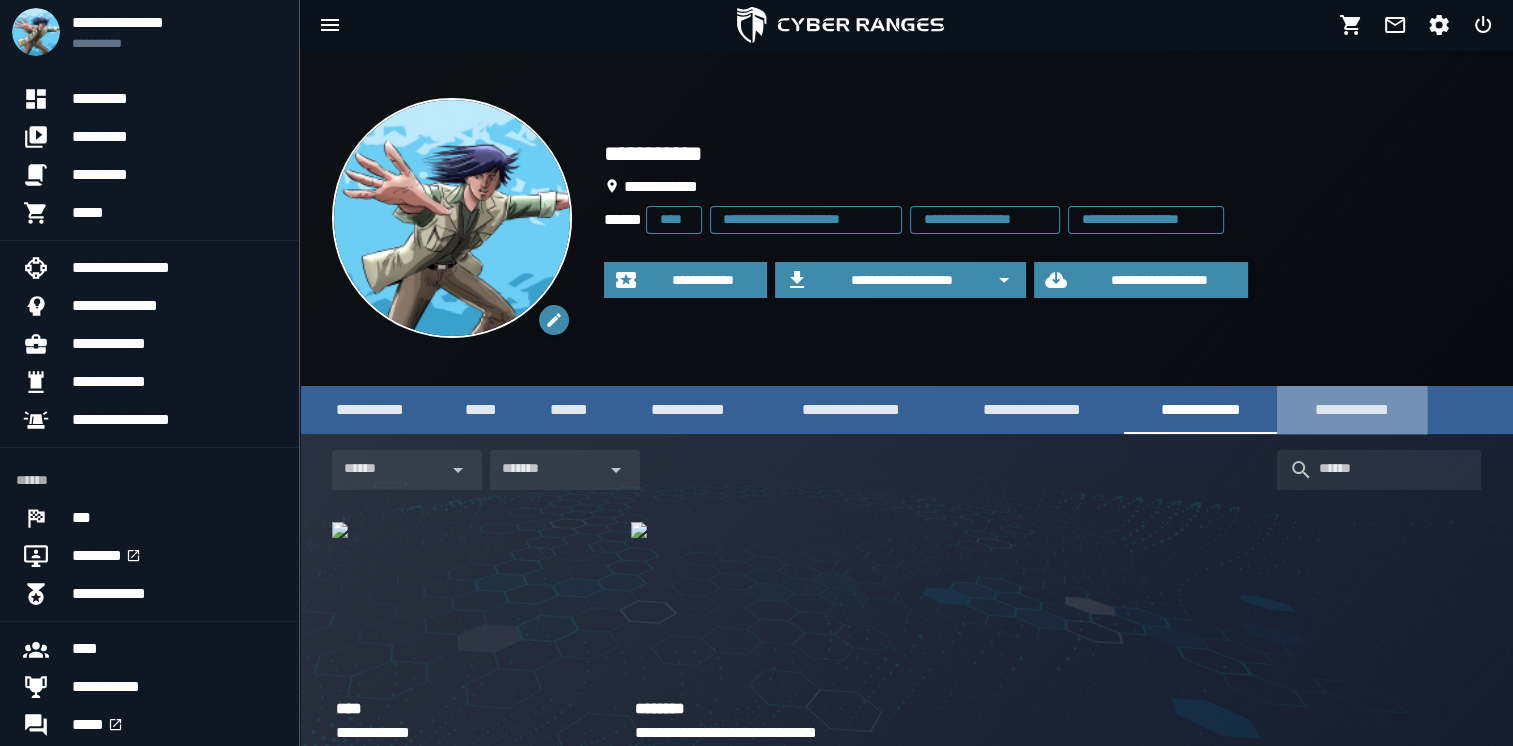 click on "**********" at bounding box center (1352, 410) 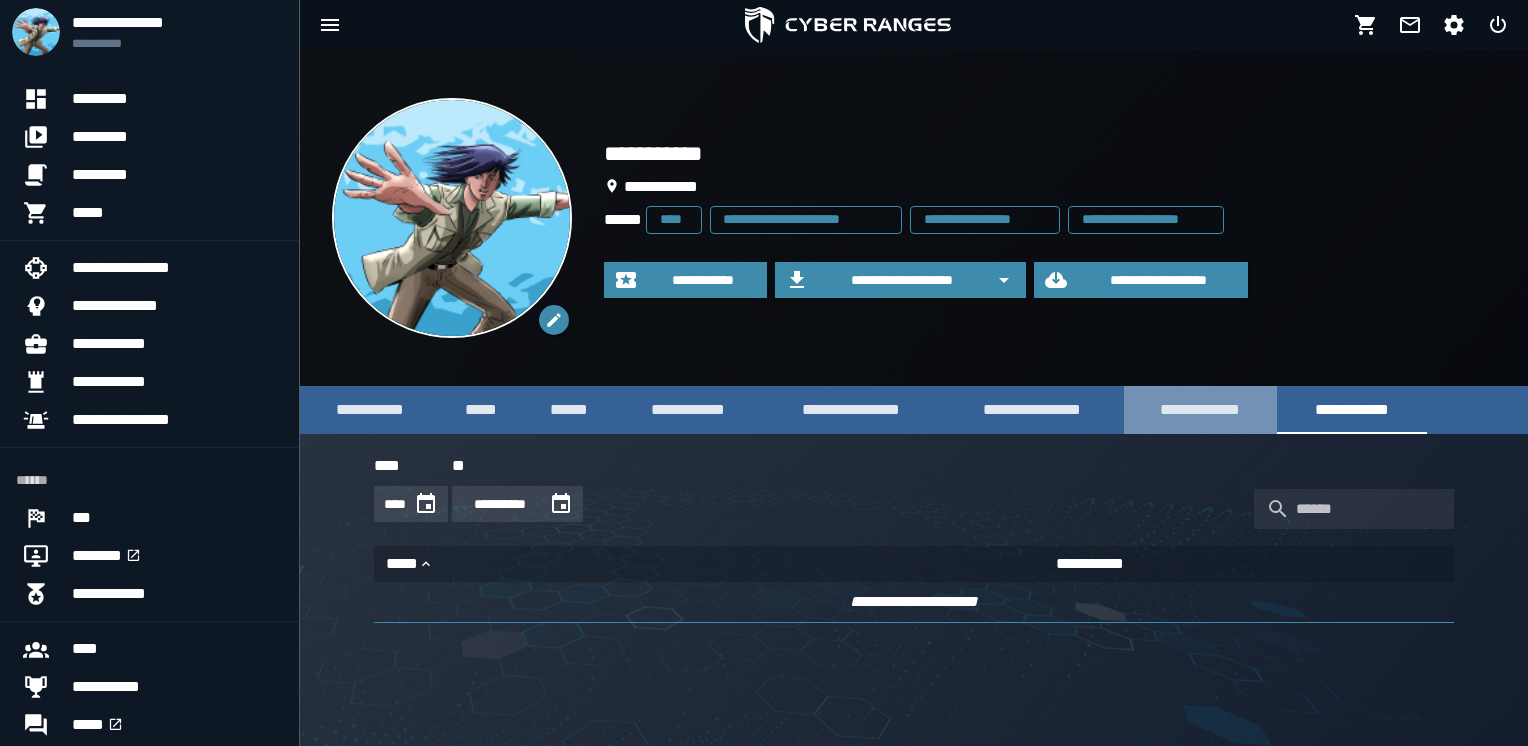 click on "**********" at bounding box center (1200, 410) 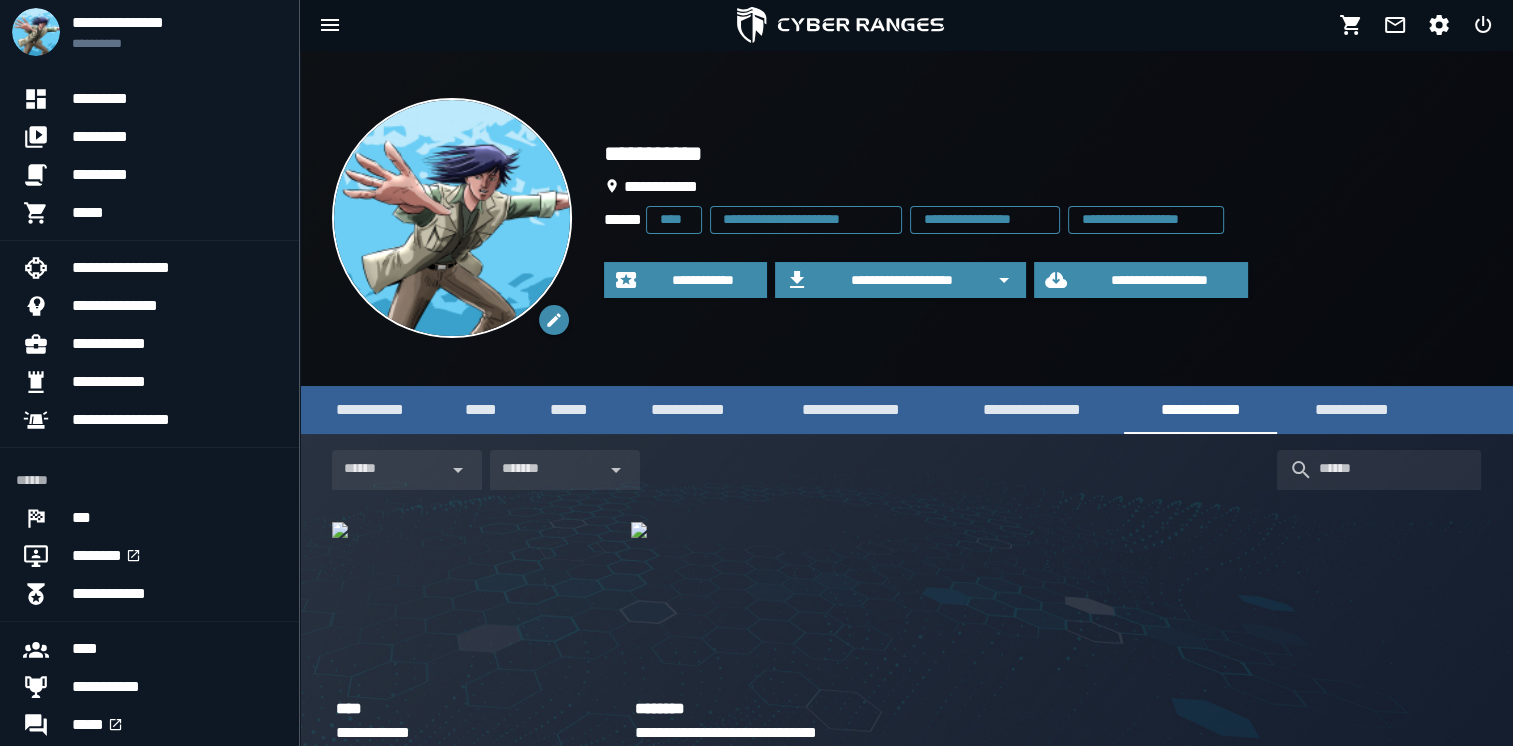 scroll, scrollTop: 75, scrollLeft: 0, axis: vertical 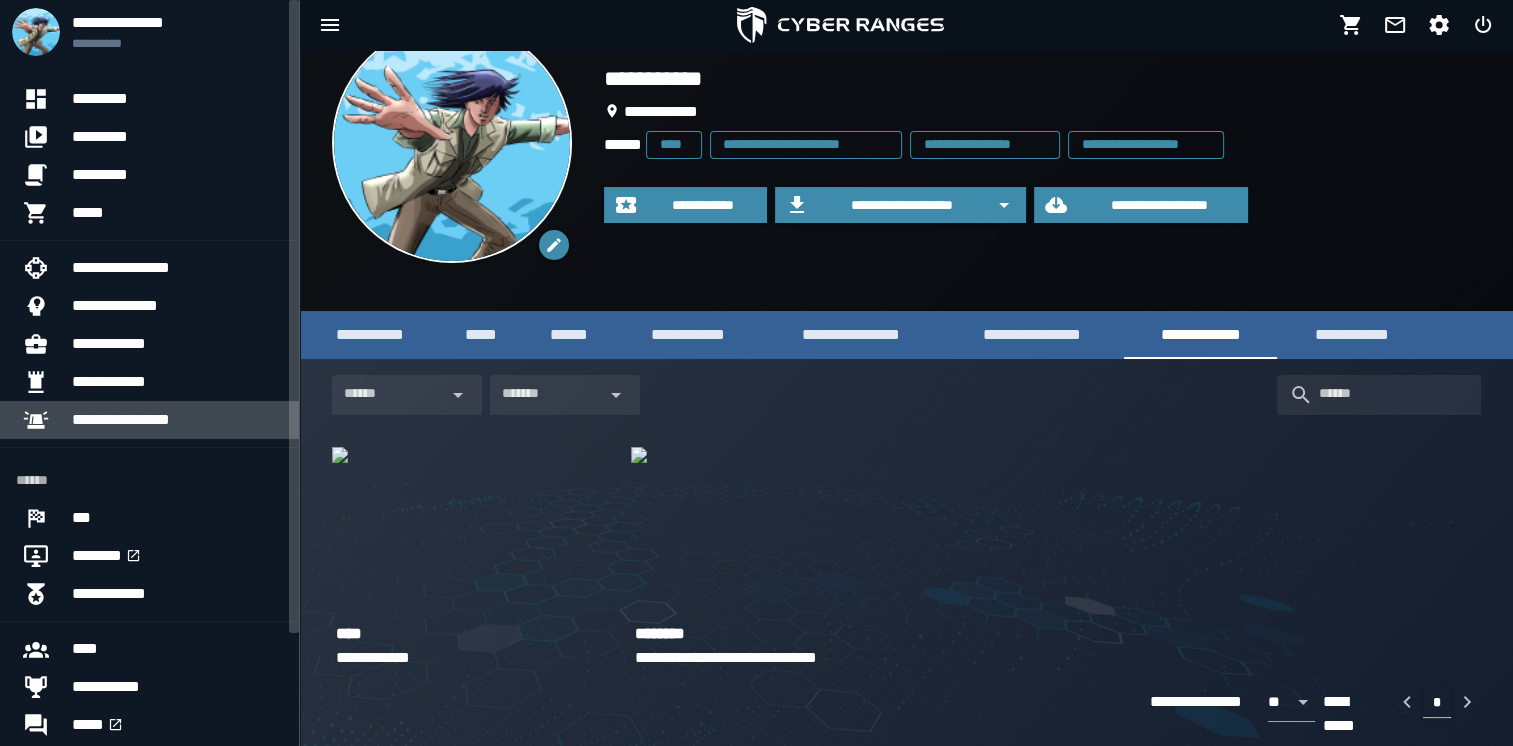 click on "**********" at bounding box center (177, 420) 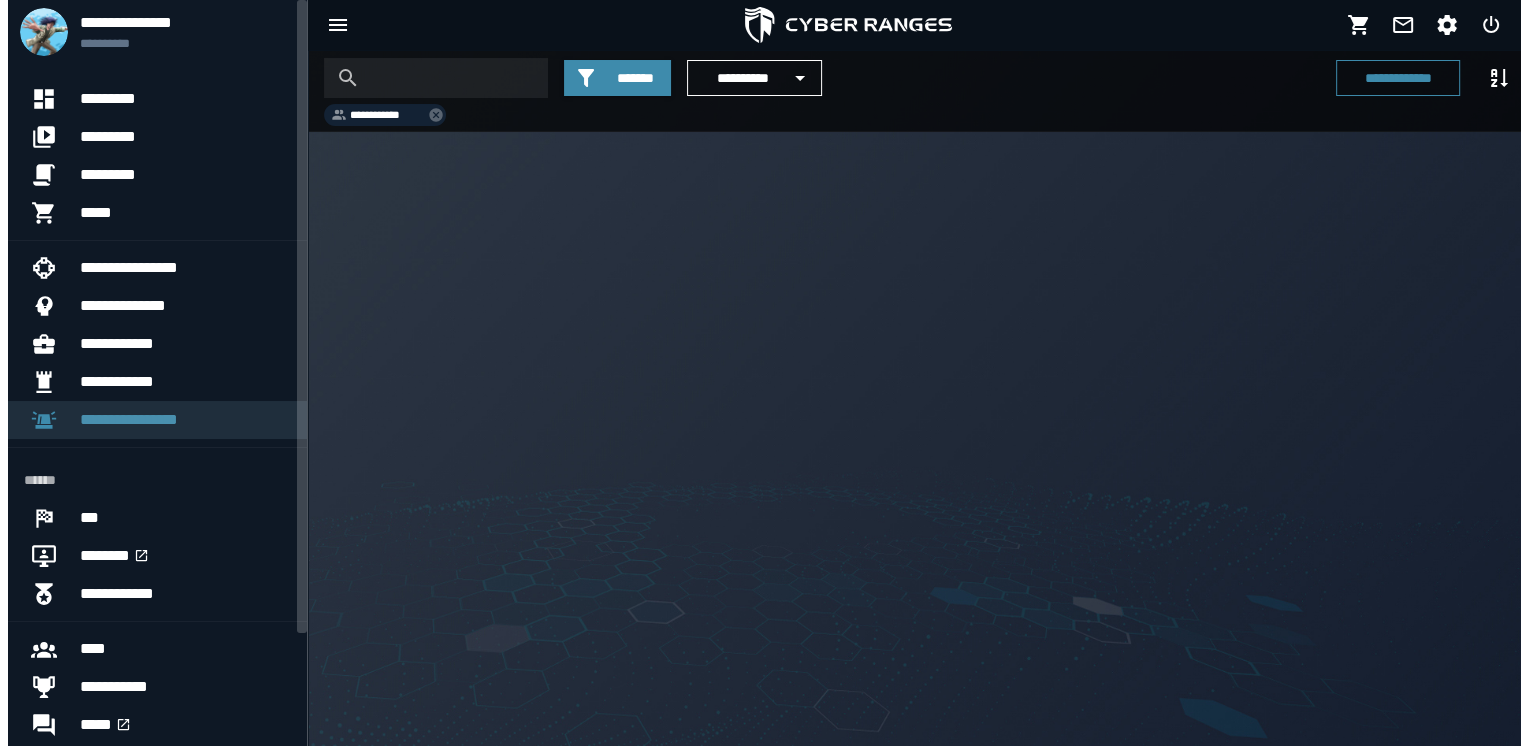 scroll, scrollTop: 0, scrollLeft: 0, axis: both 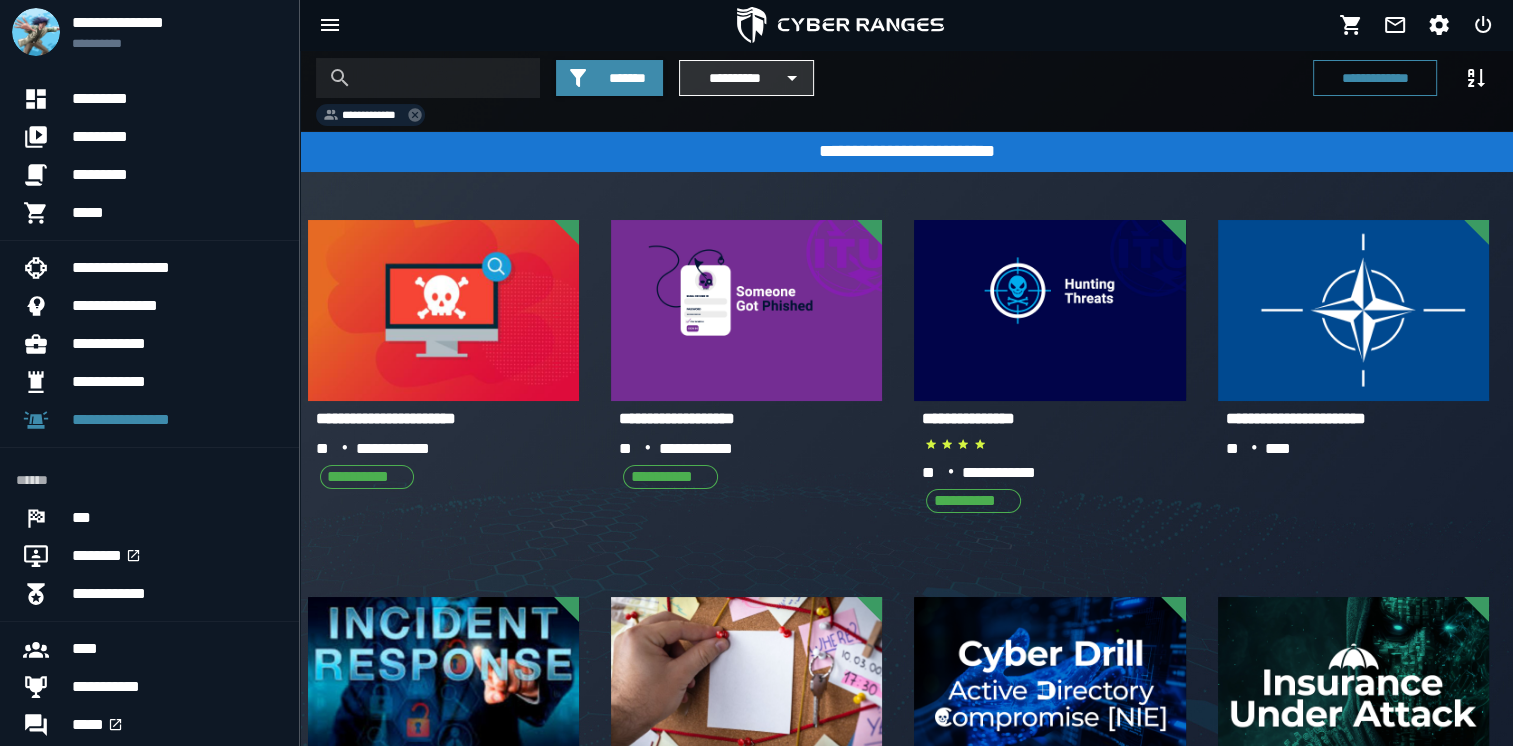 click on "**********" at bounding box center (734, 78) 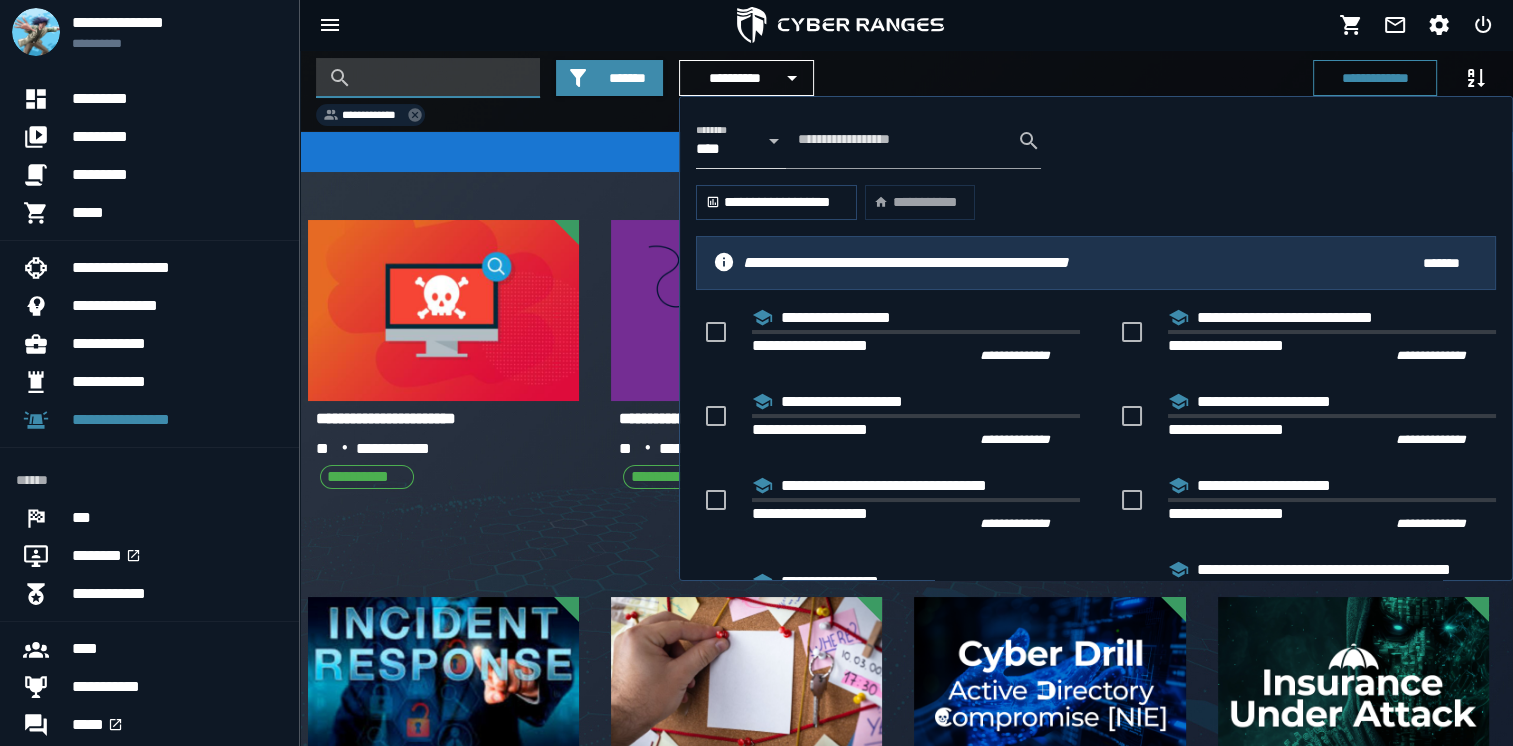 click at bounding box center (443, 78) 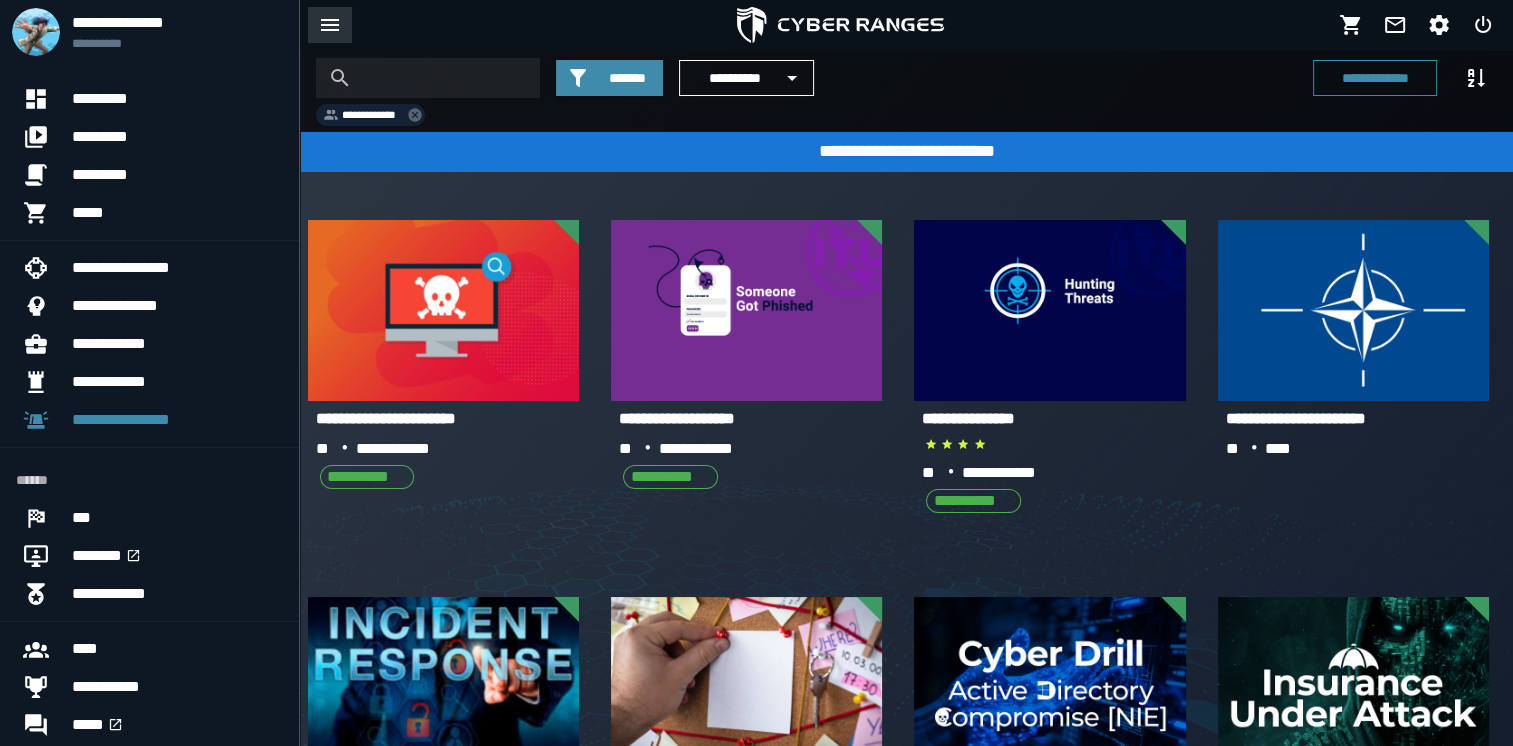 click 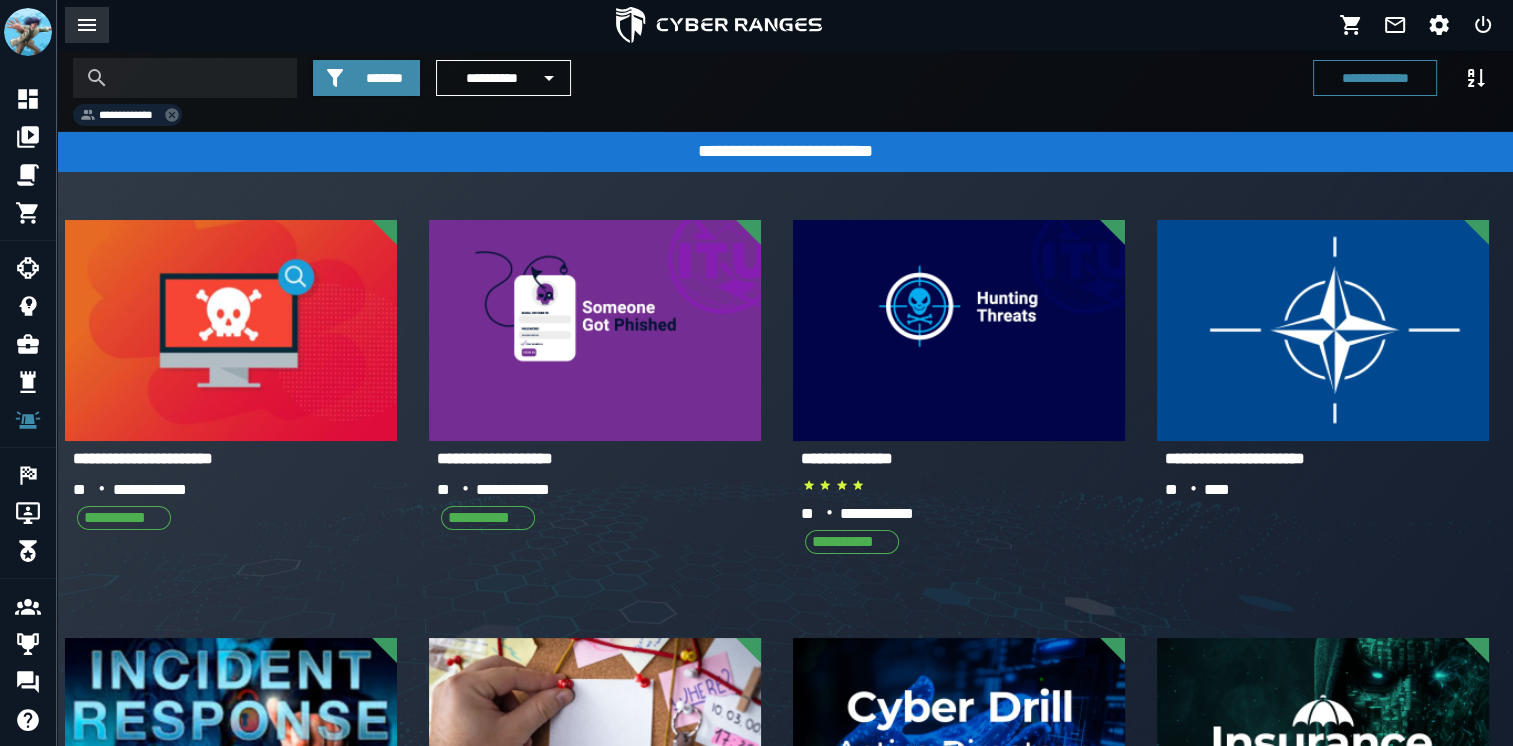 click 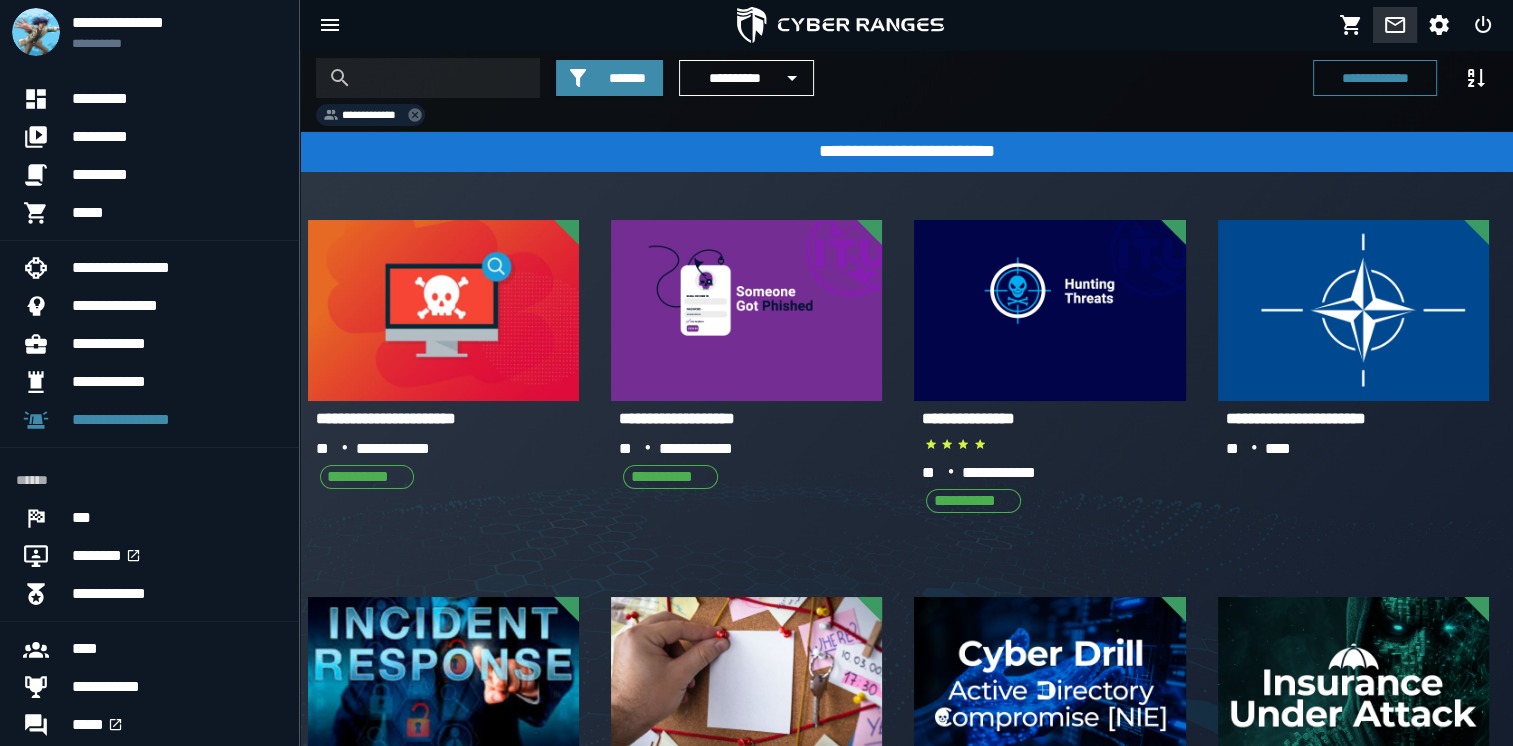 click 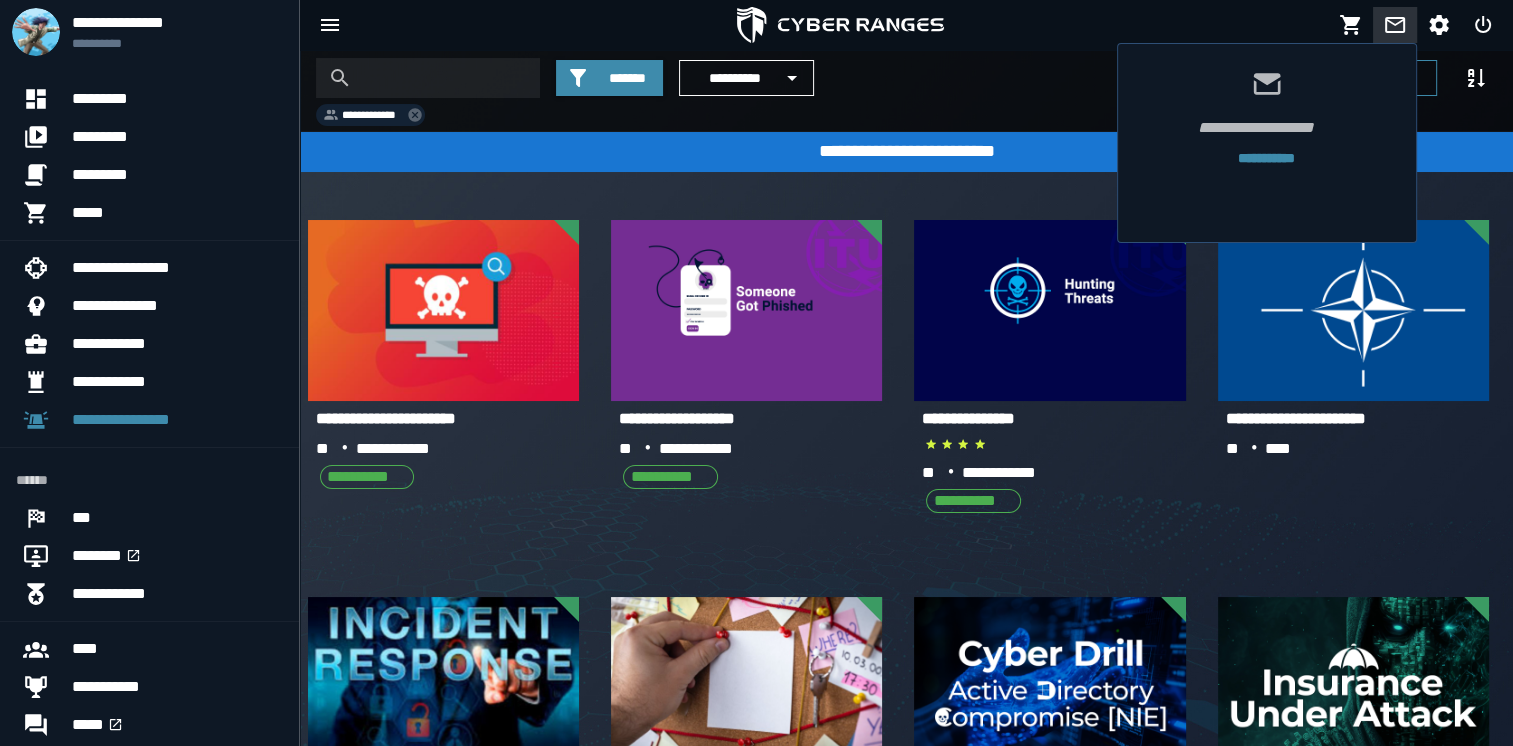 click at bounding box center (1395, 25) 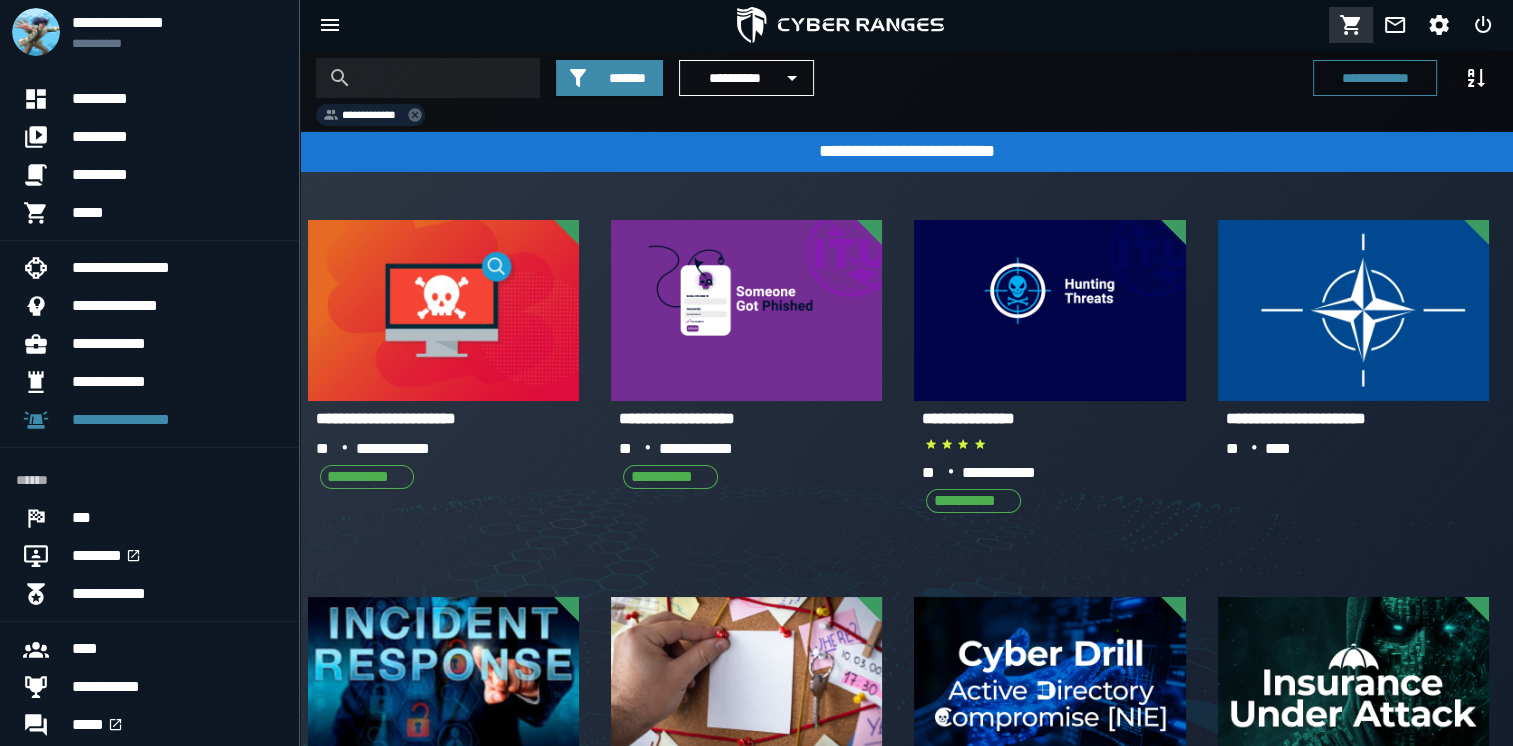 click 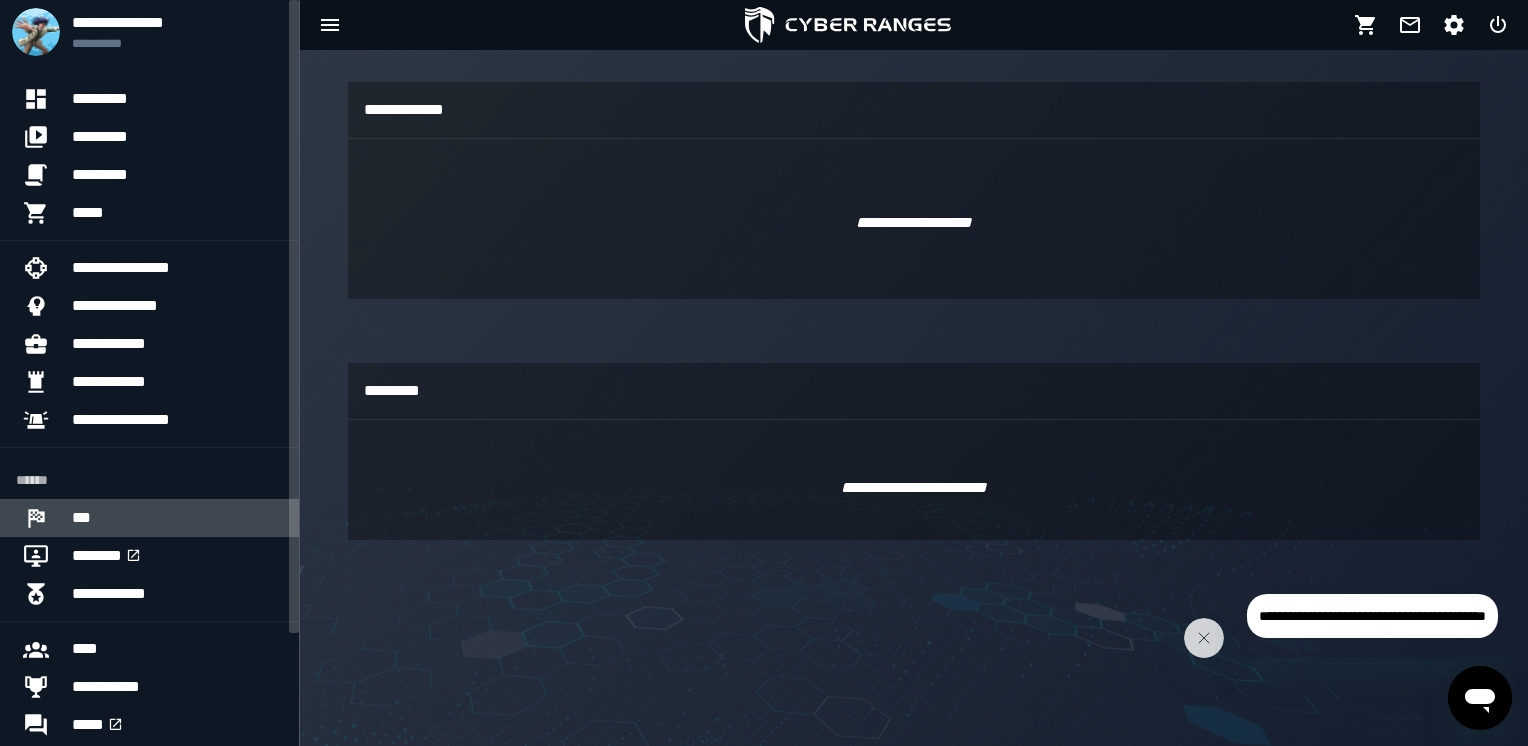 click on "***" at bounding box center (177, 518) 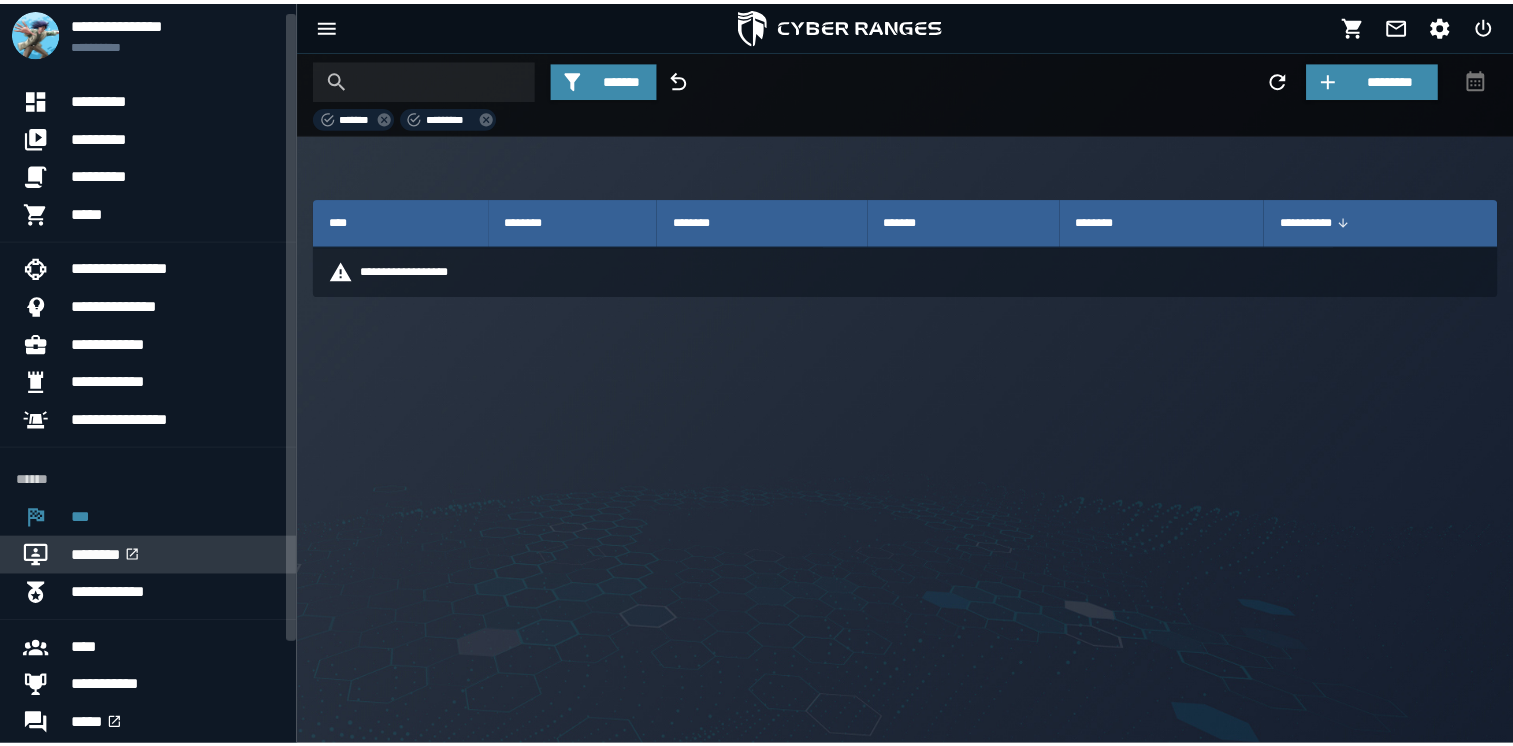 scroll, scrollTop: 132, scrollLeft: 0, axis: vertical 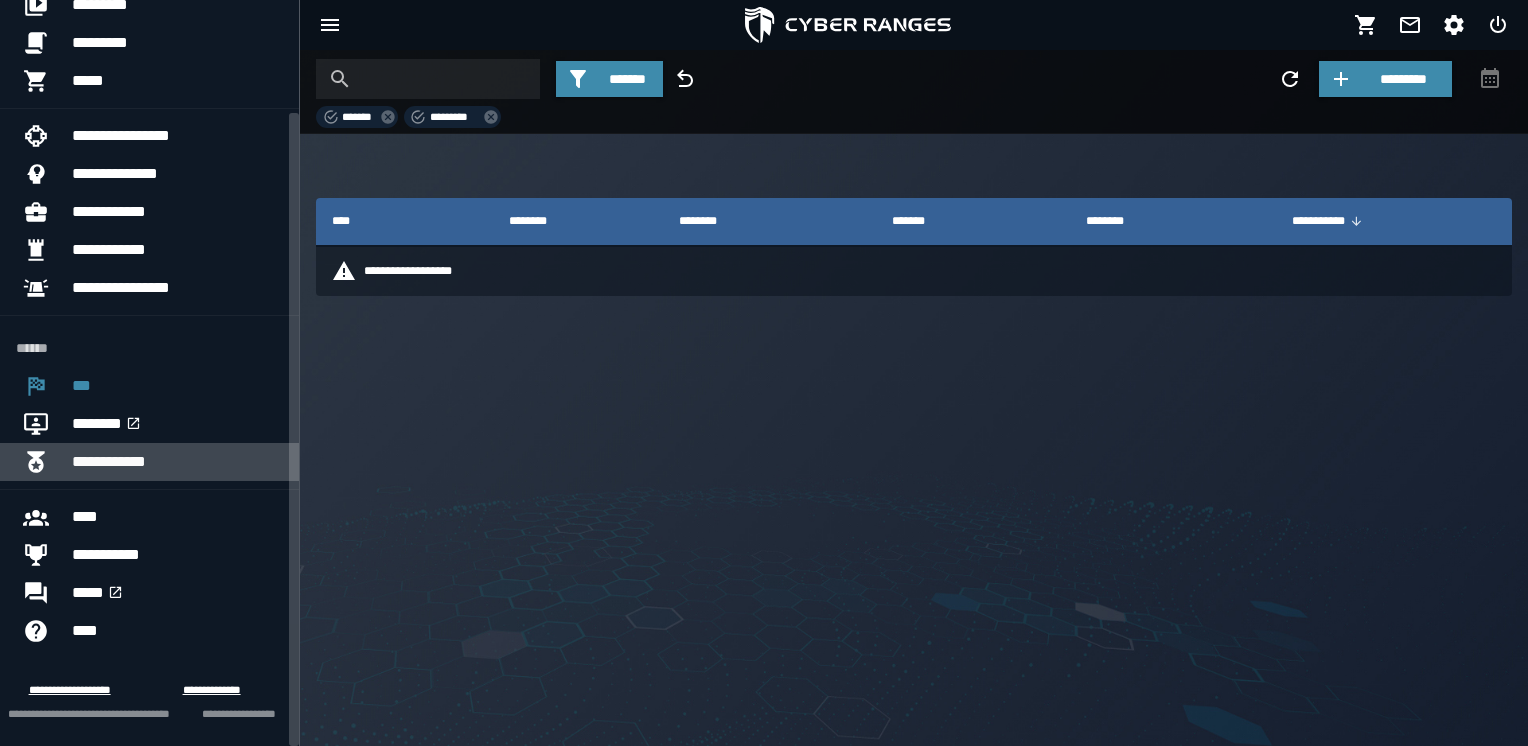 click on "**********" at bounding box center [177, 462] 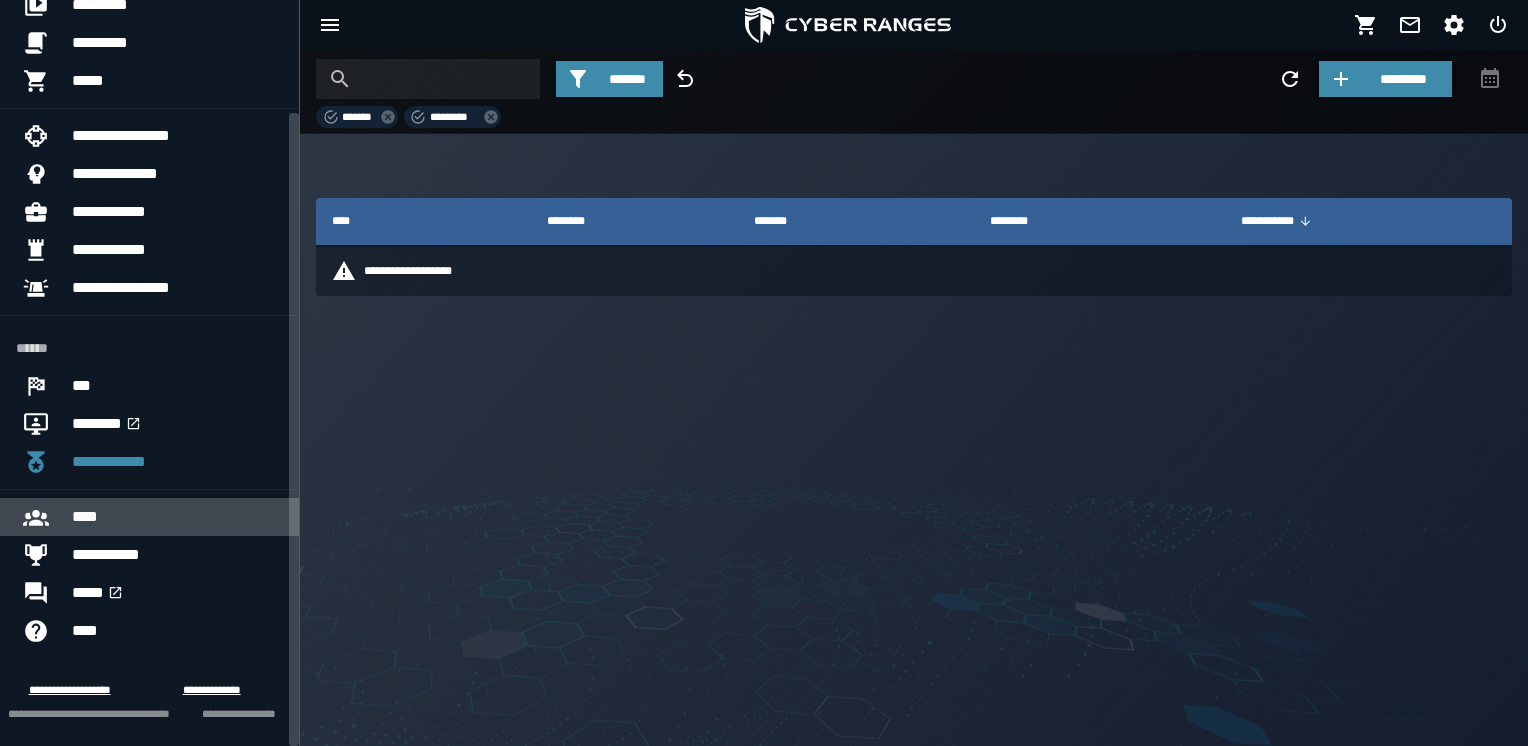 click on "****" at bounding box center [177, 517] 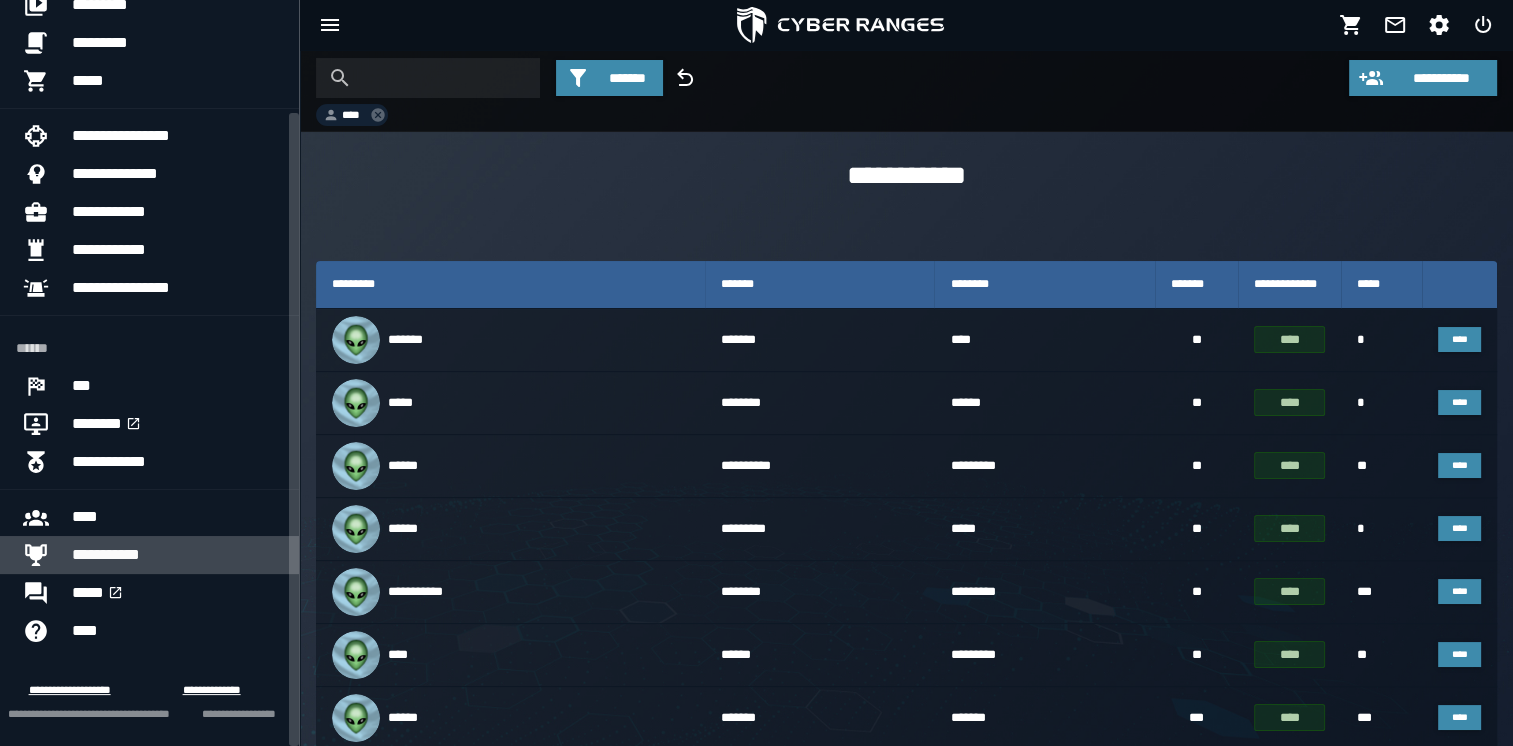 click on "**********" at bounding box center (177, 555) 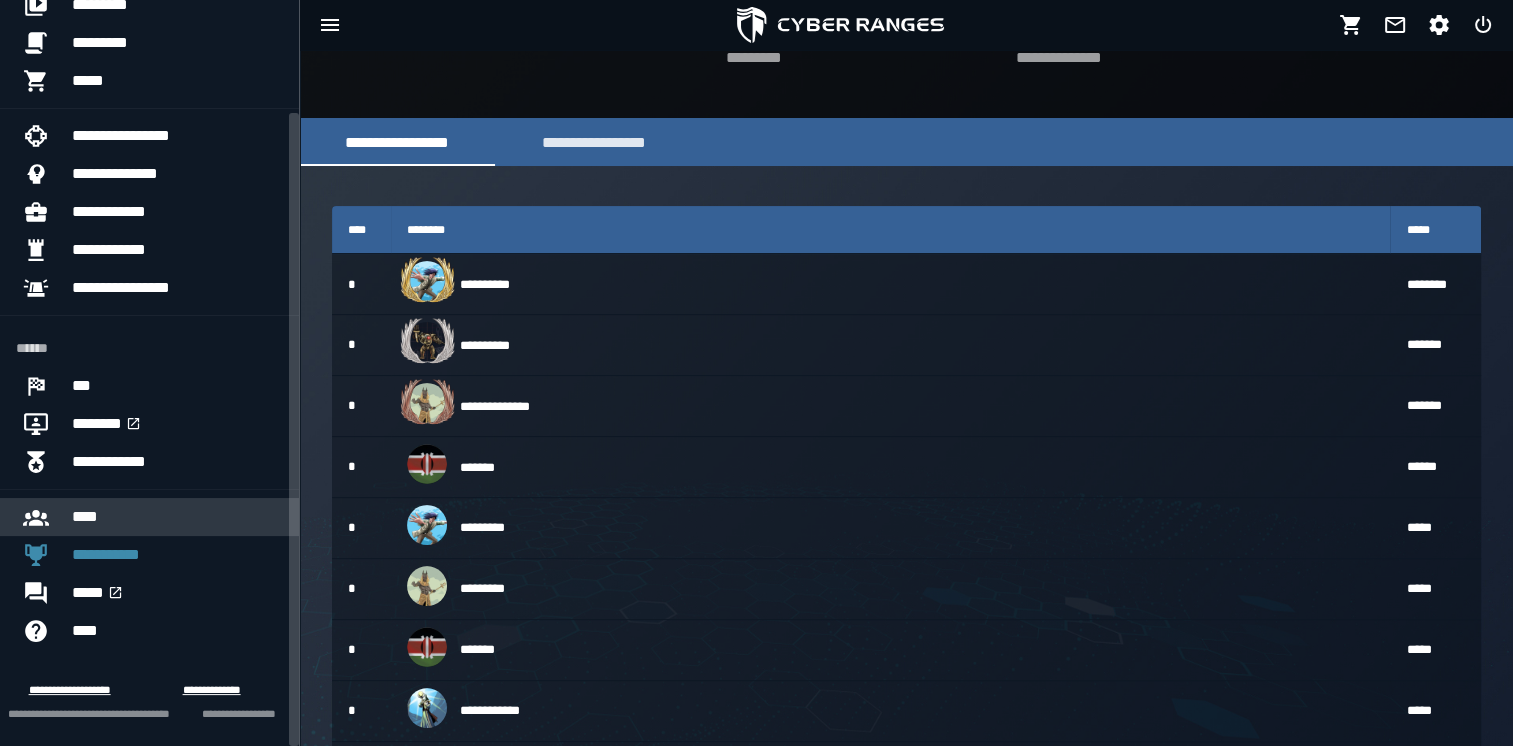 scroll, scrollTop: 0, scrollLeft: 0, axis: both 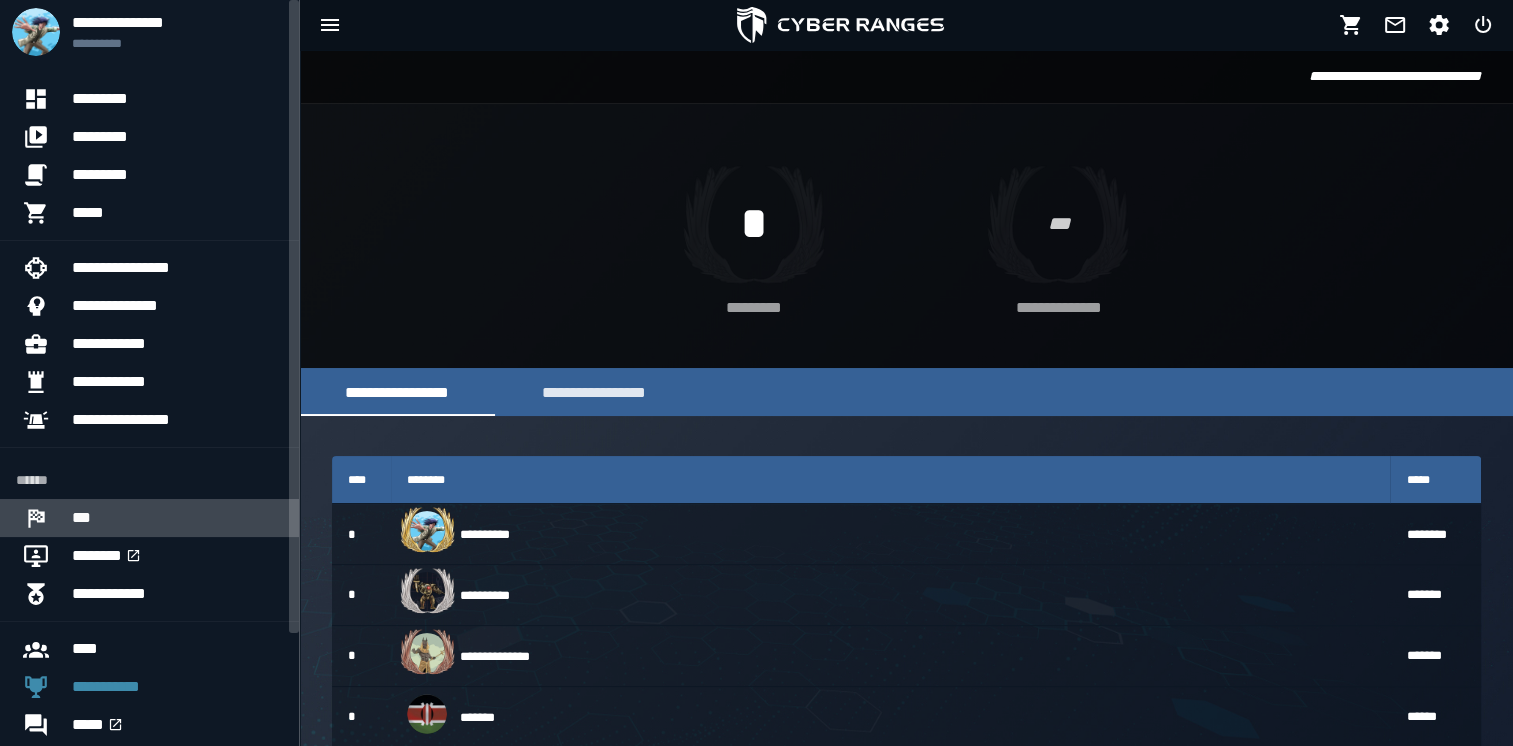 click on "***" at bounding box center [177, 518] 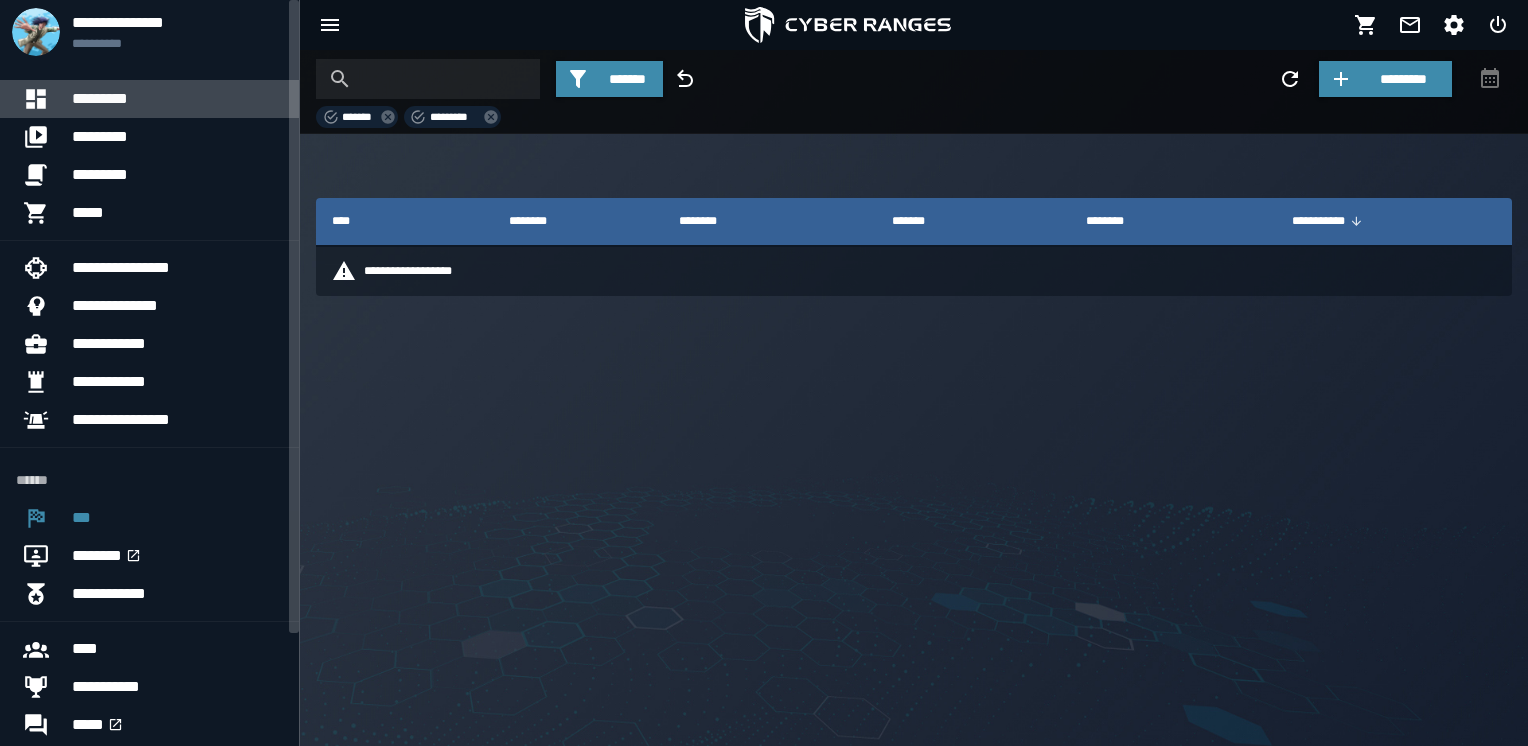 click on "*********" at bounding box center [177, 99] 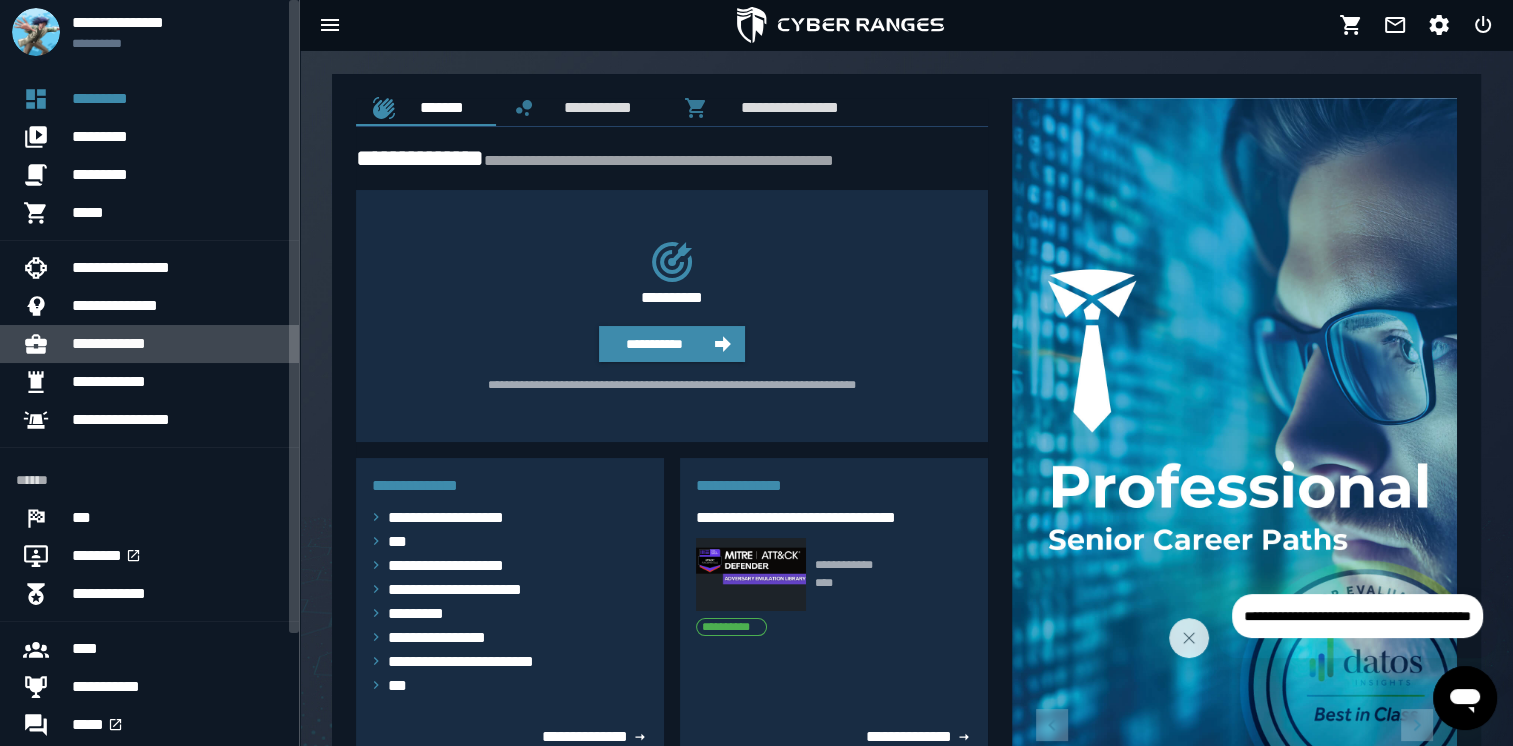 click on "**********" at bounding box center [177, 344] 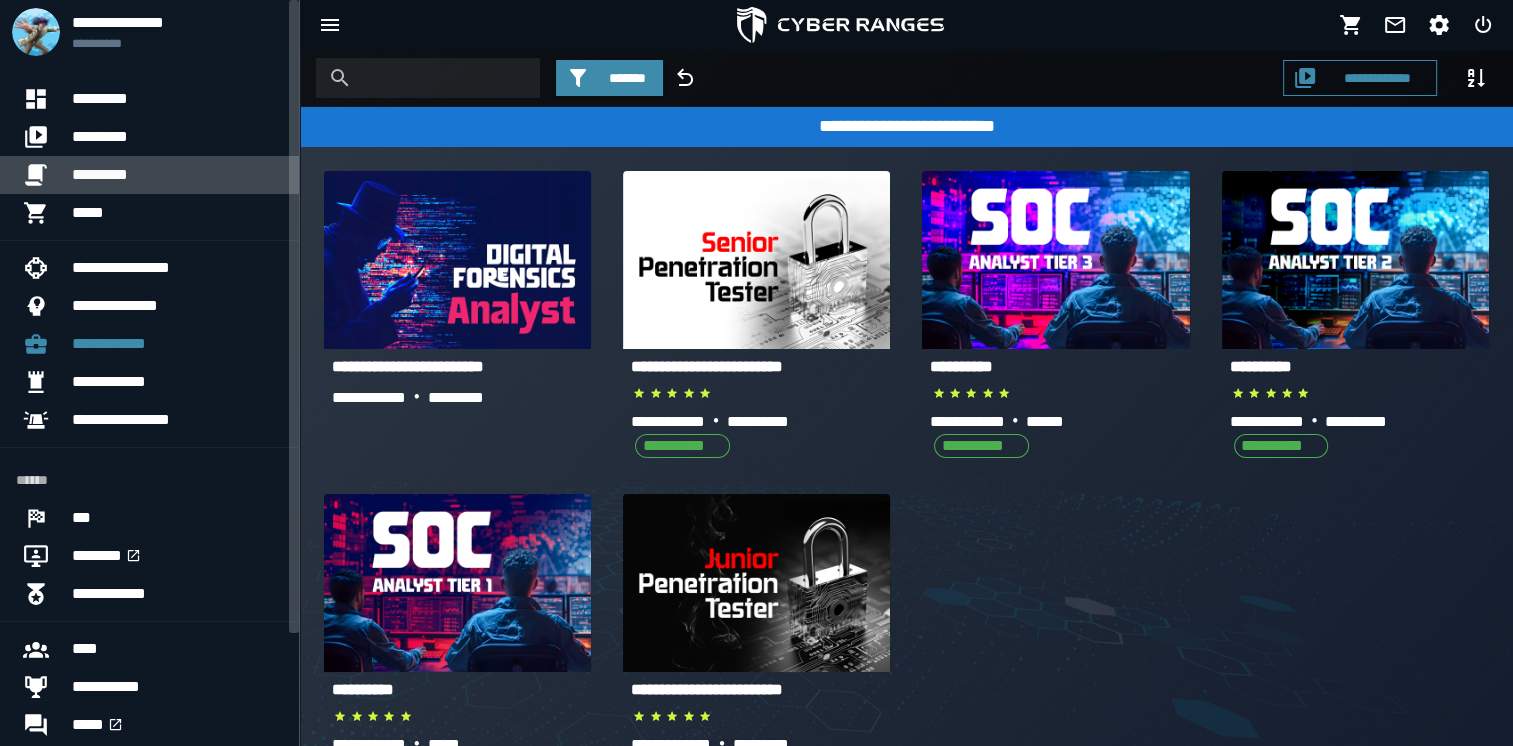 click on "*********" at bounding box center (177, 175) 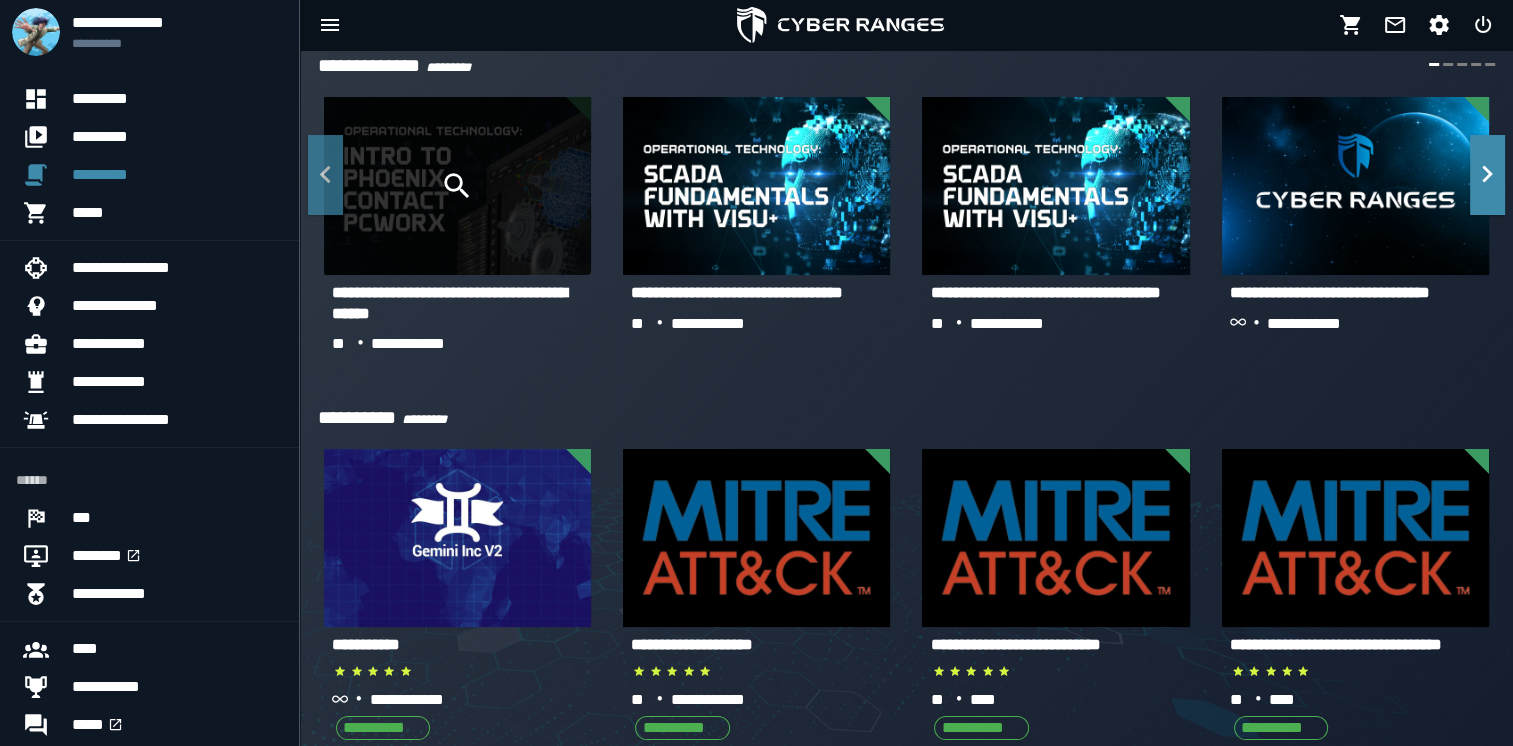 scroll, scrollTop: 0, scrollLeft: 0, axis: both 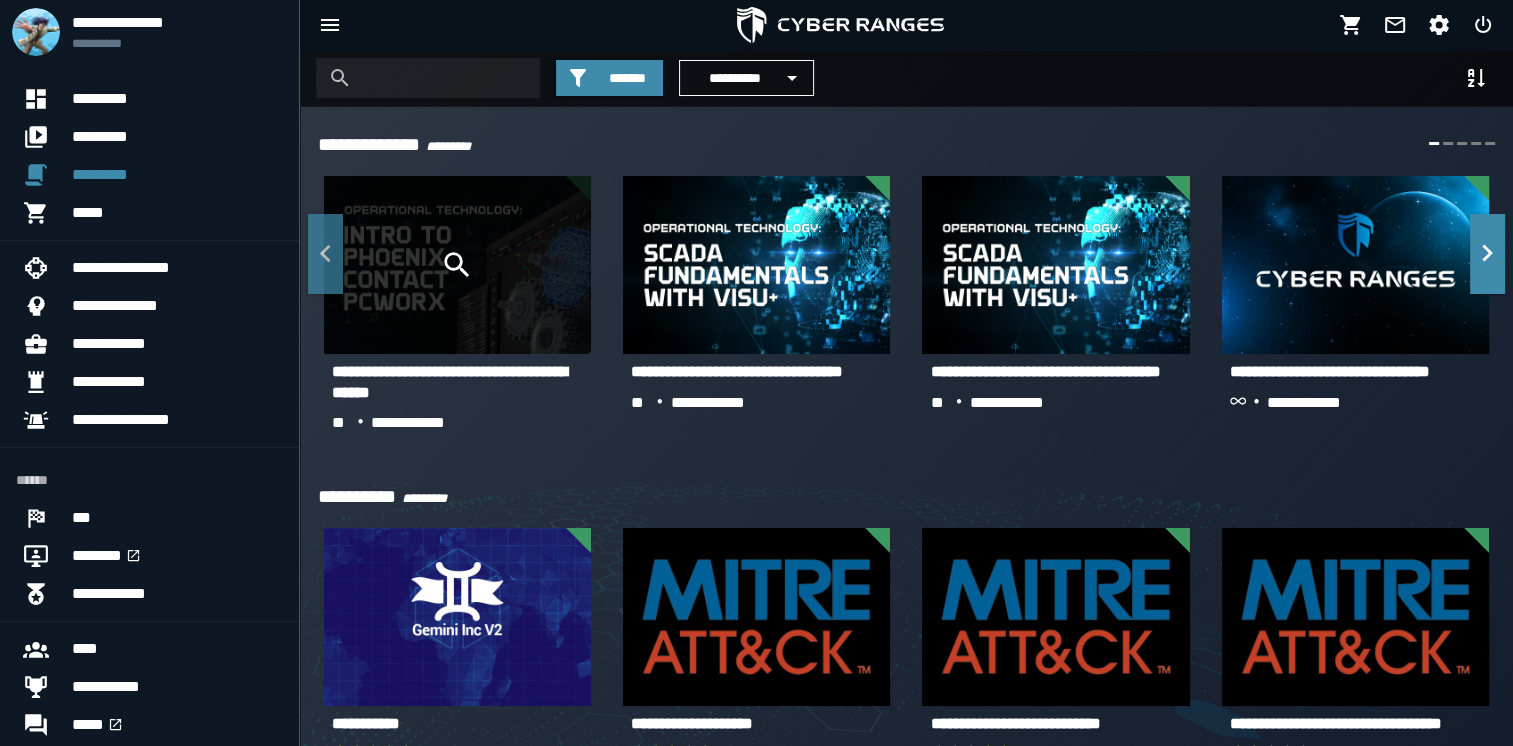 click 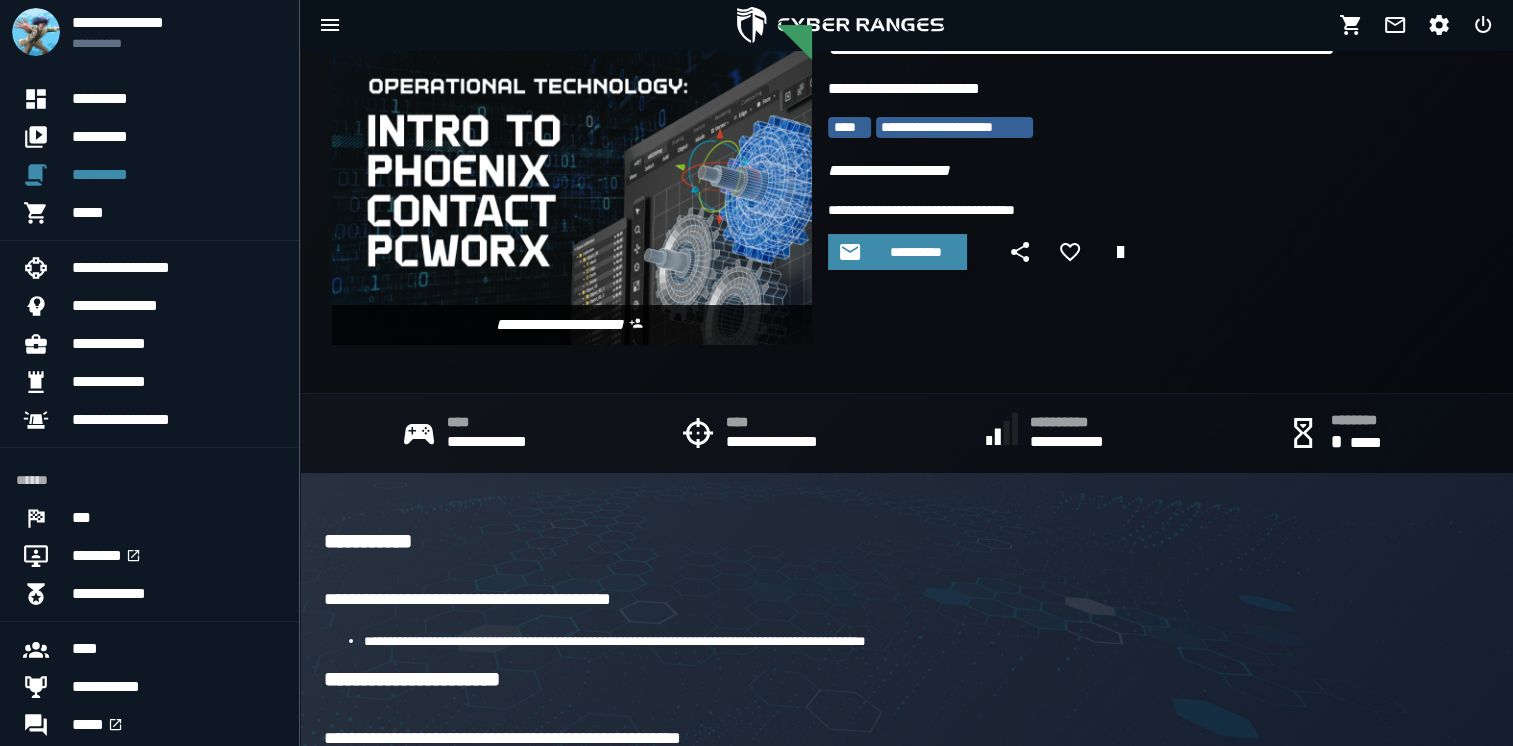 scroll, scrollTop: 0, scrollLeft: 0, axis: both 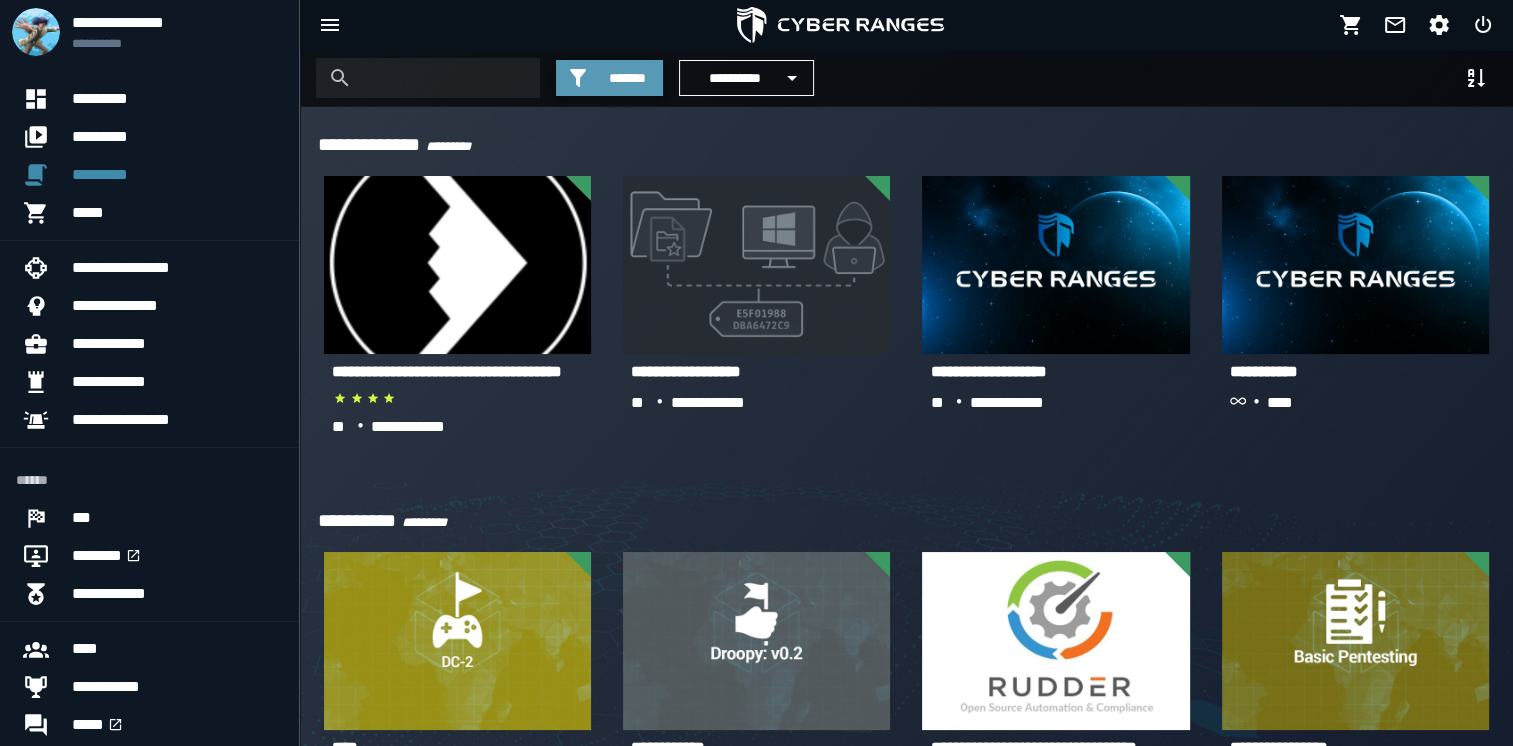 click on "*******" at bounding box center (627, 78) 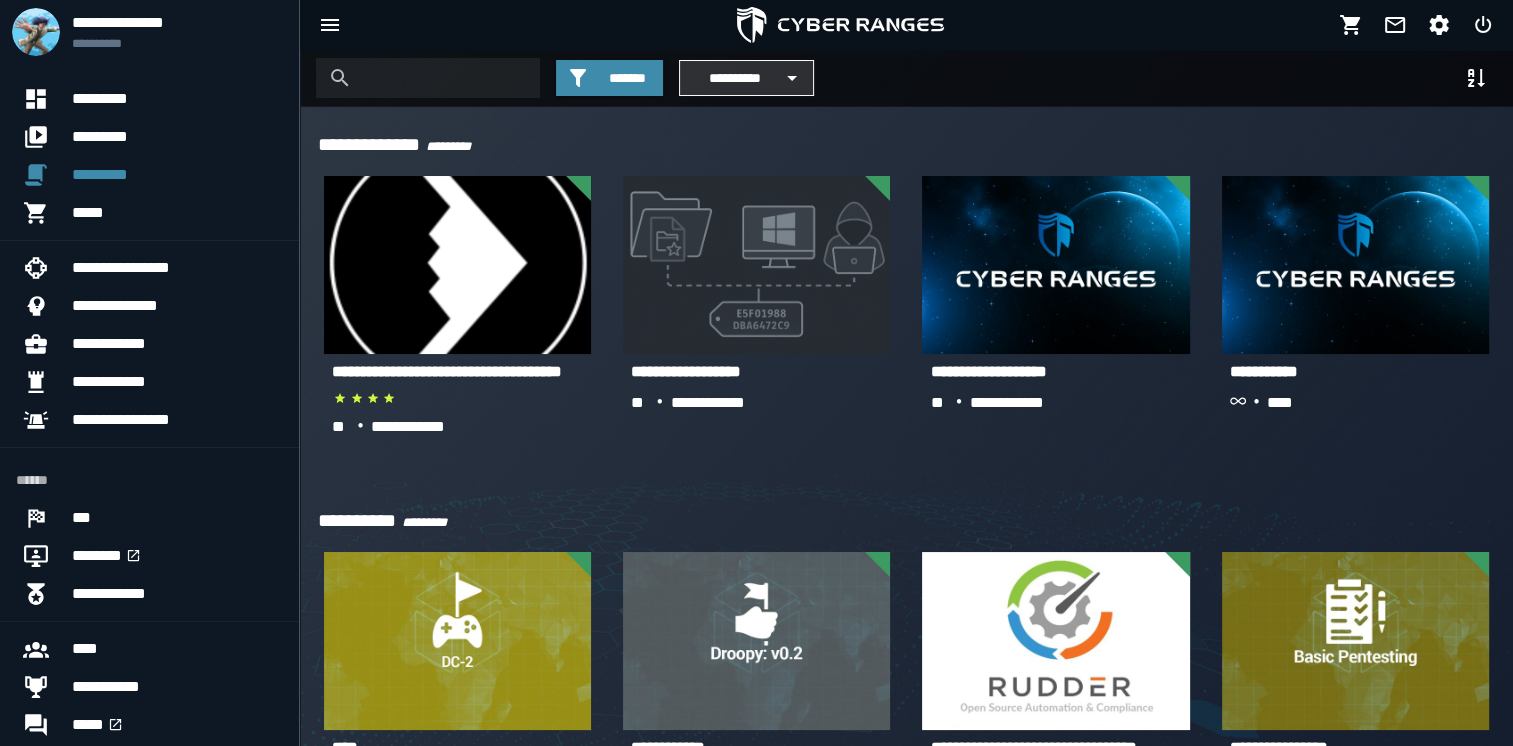 click on "**********" at bounding box center [734, 78] 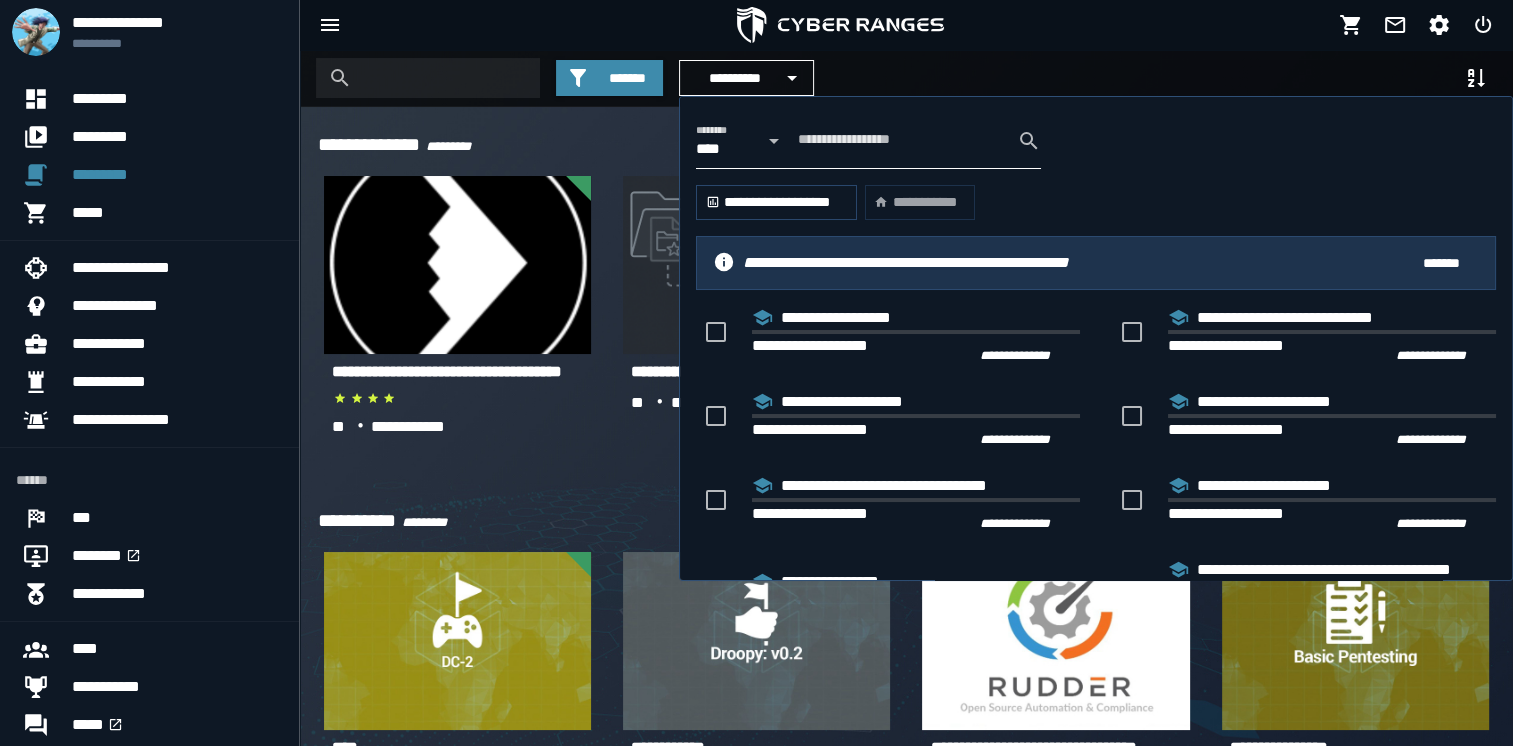 click on "**** ****" at bounding box center [723, 153] 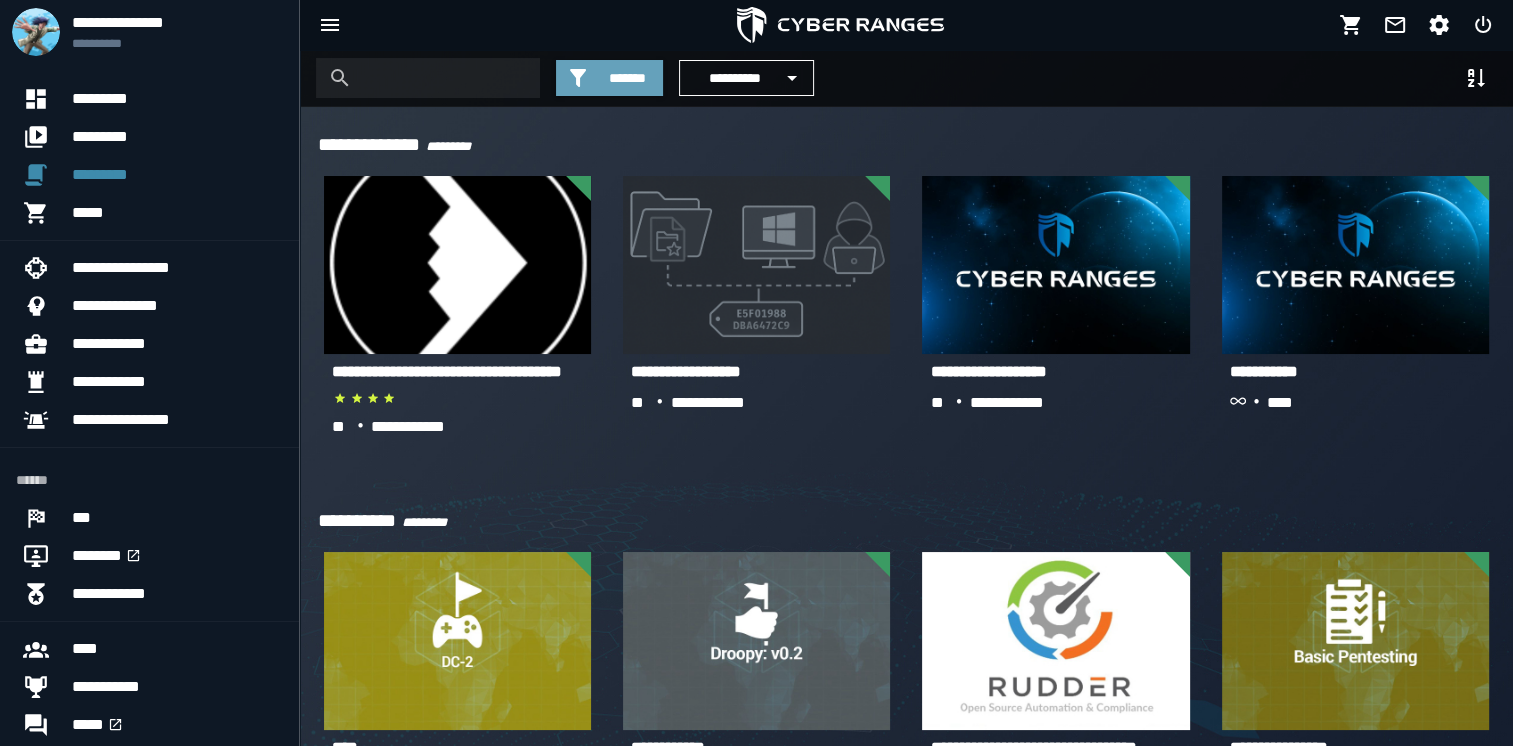 click on "*******" at bounding box center (627, 78) 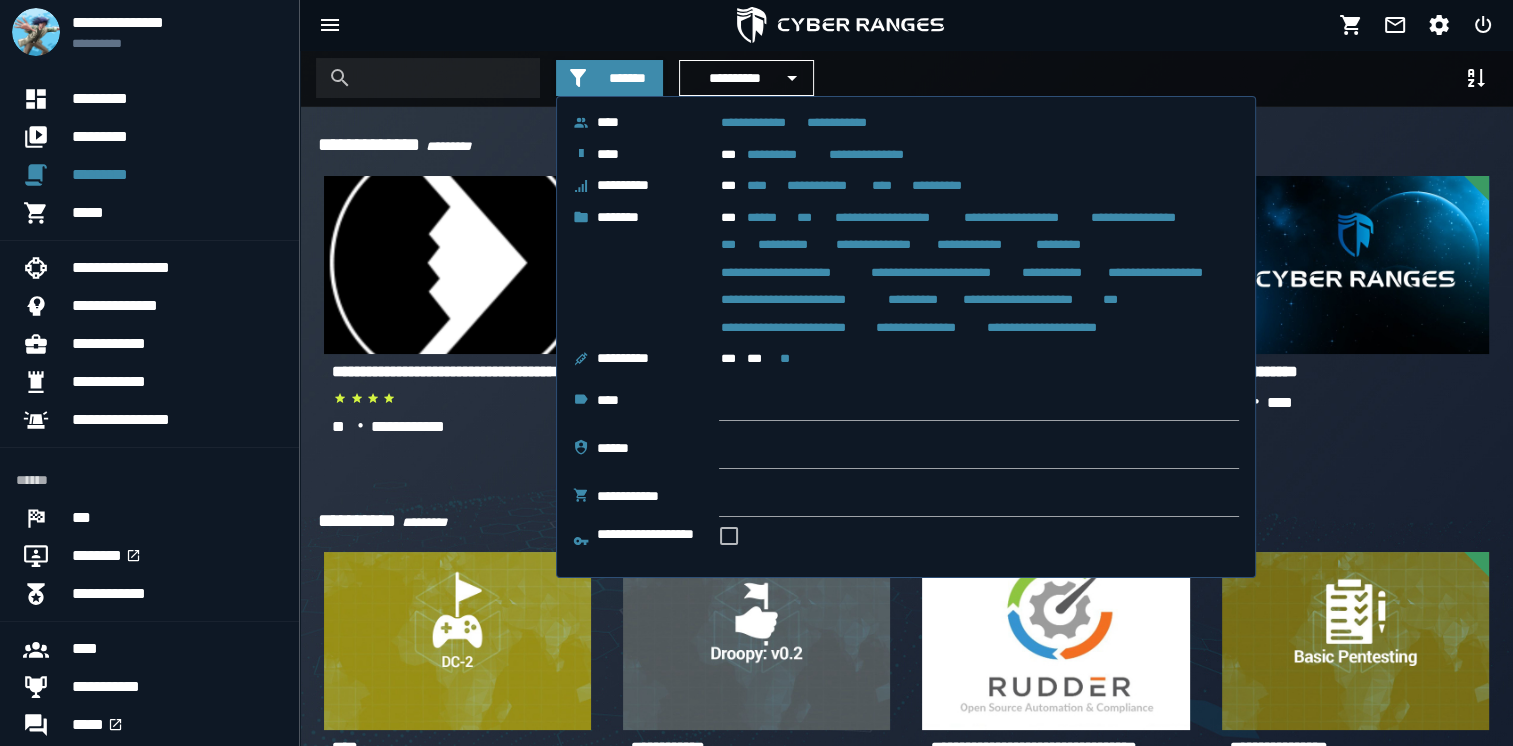 click on "***" 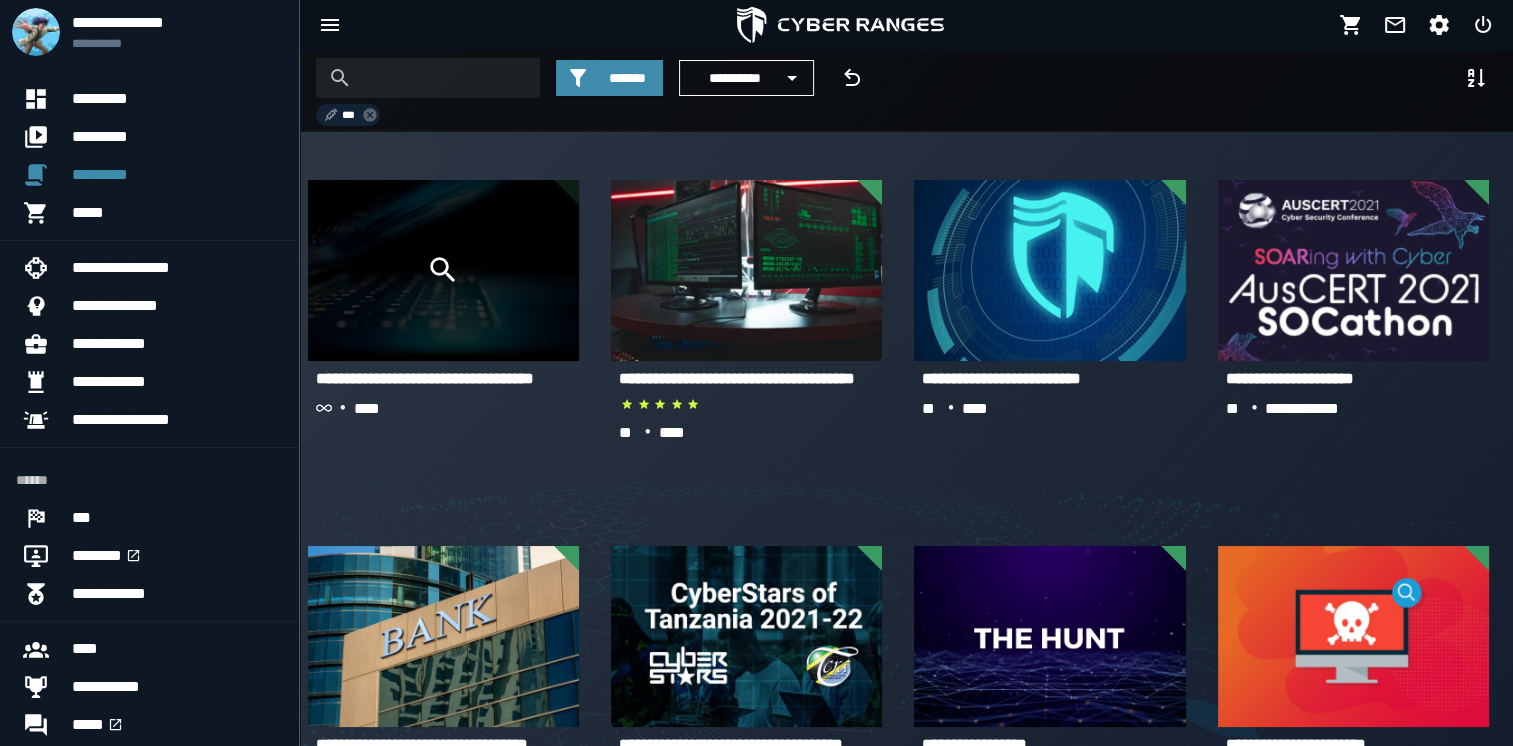 click 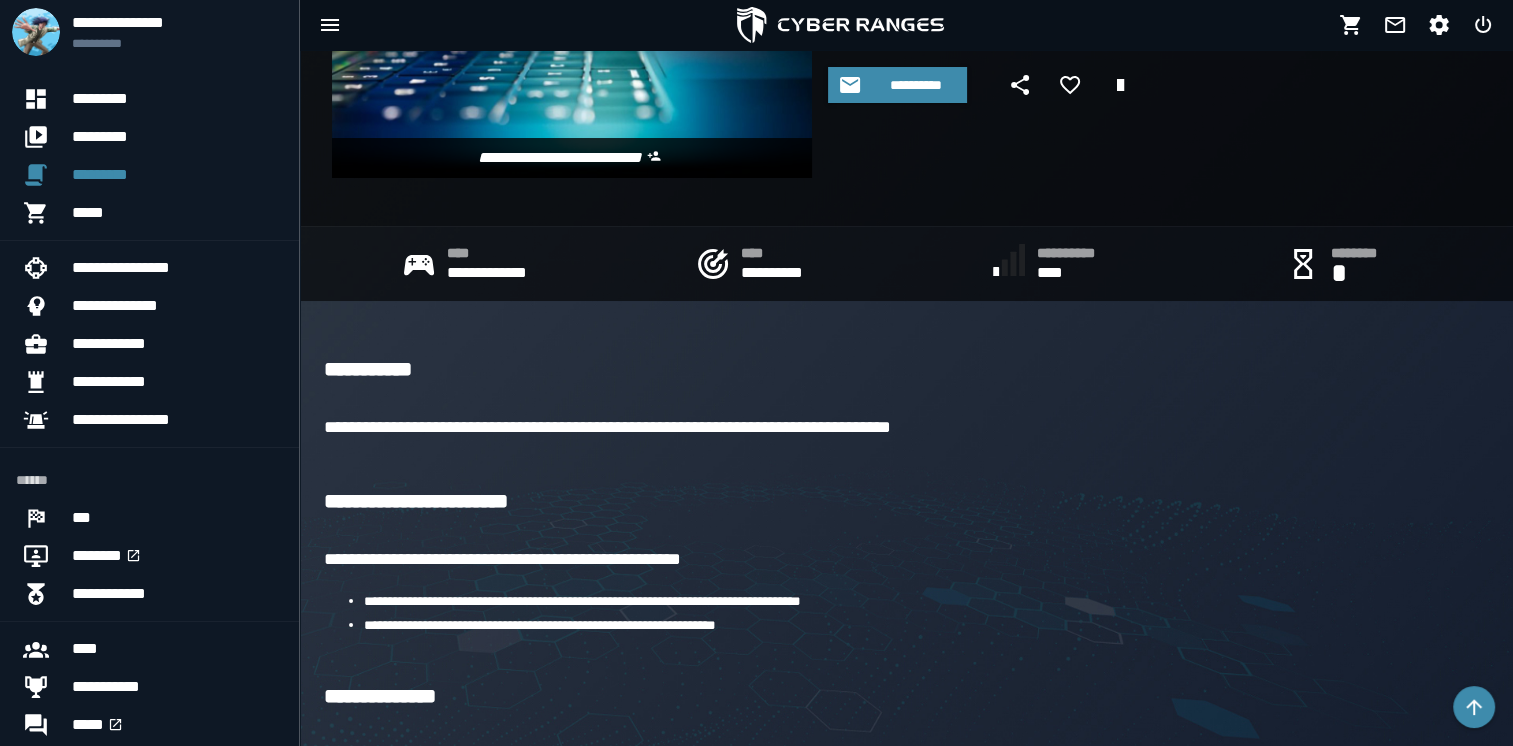 scroll, scrollTop: 0, scrollLeft: 0, axis: both 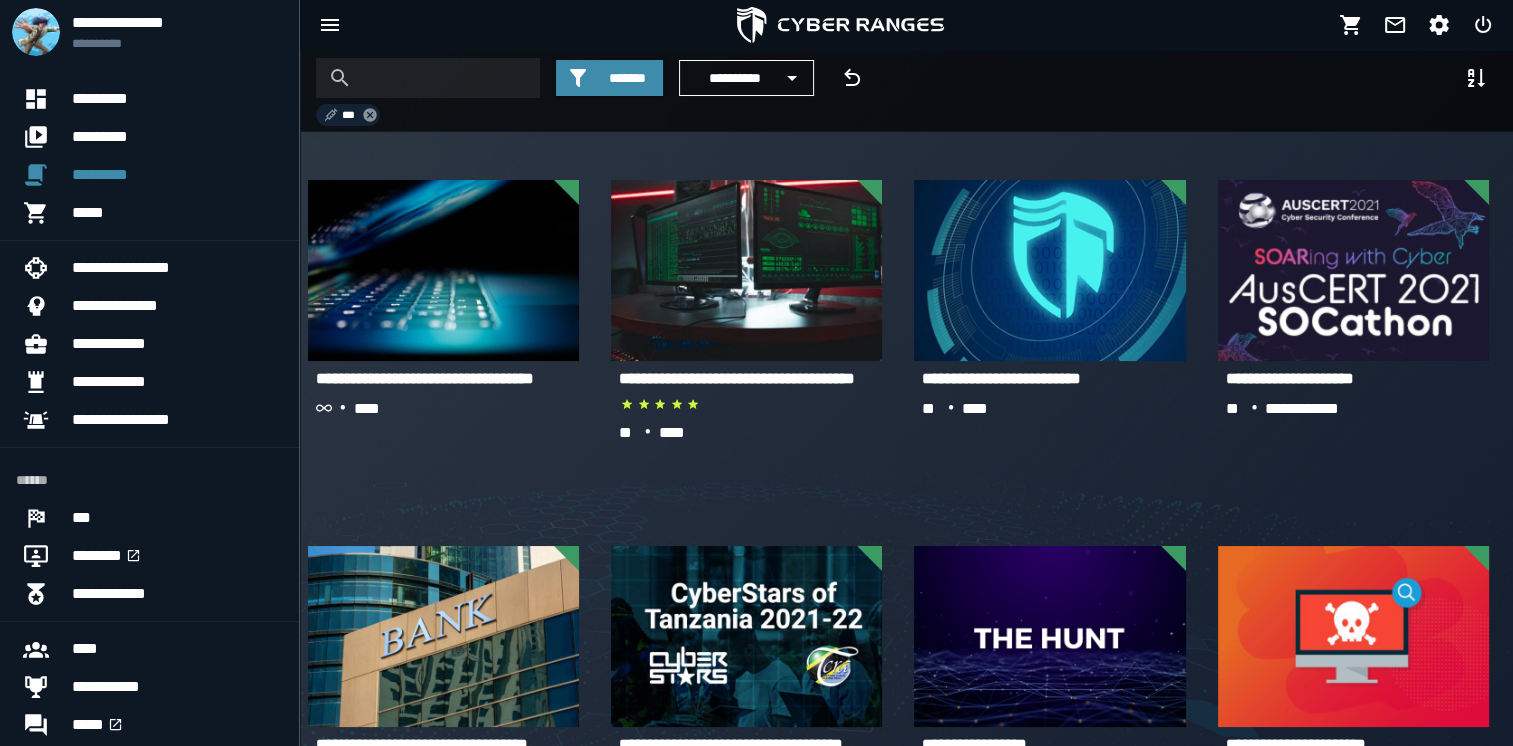 click 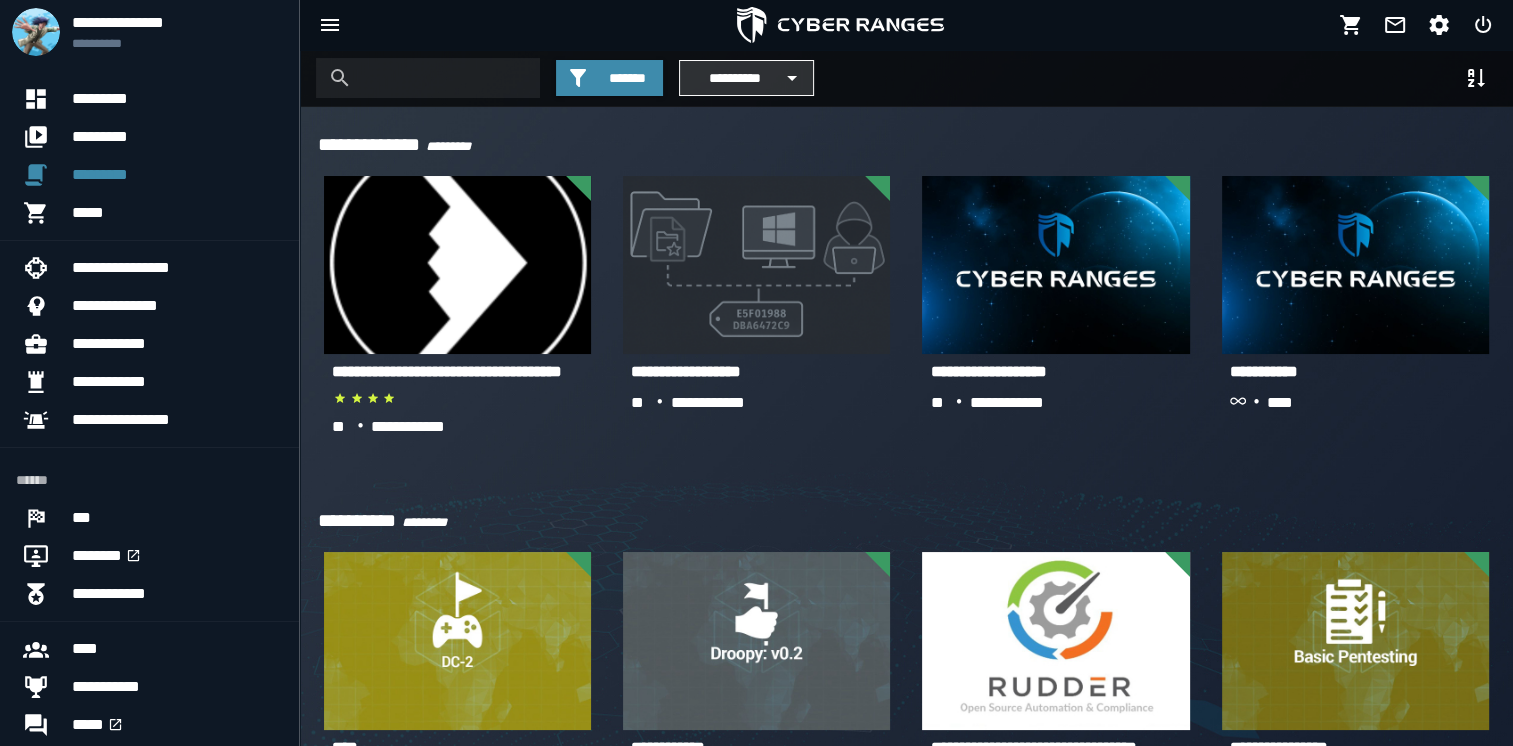 click 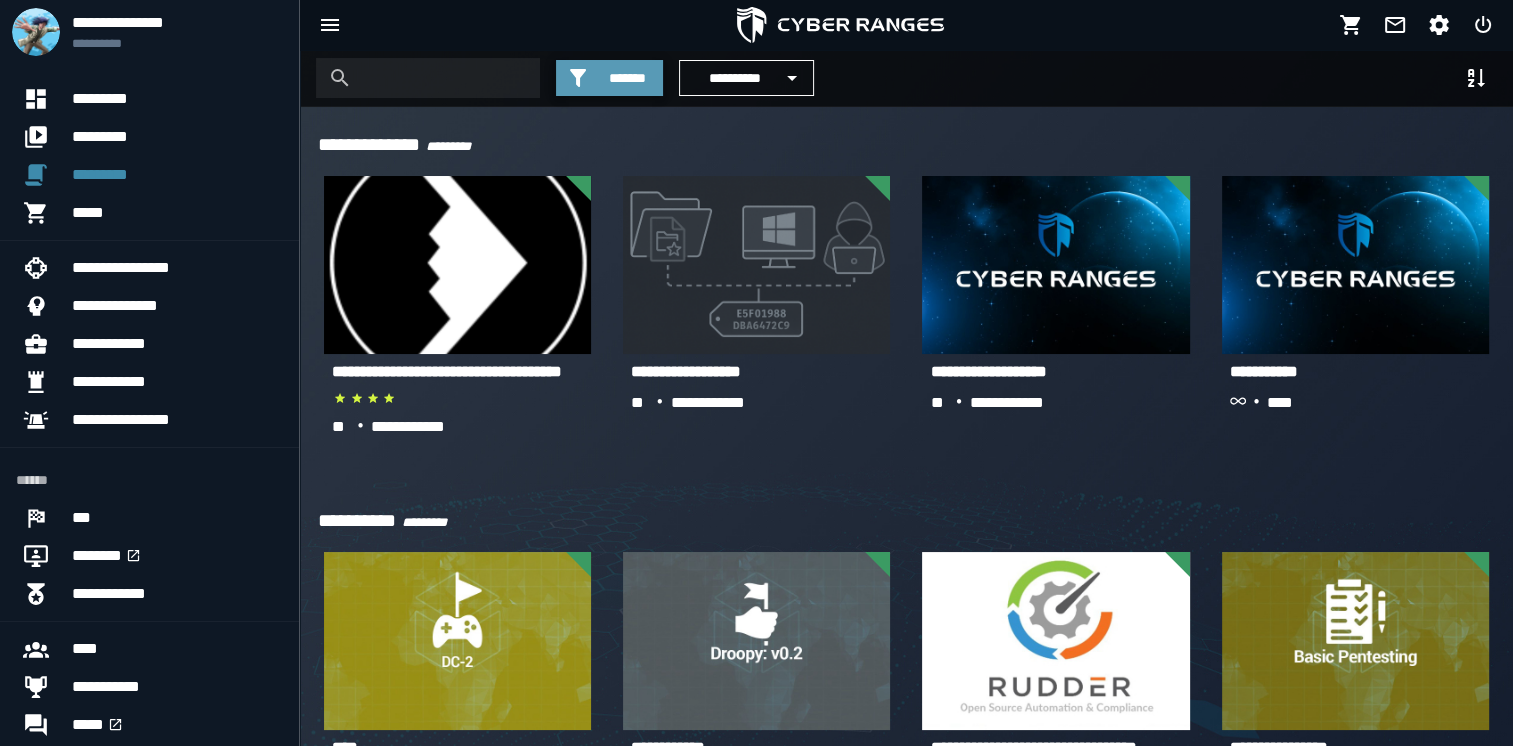 click on "*******" at bounding box center [627, 78] 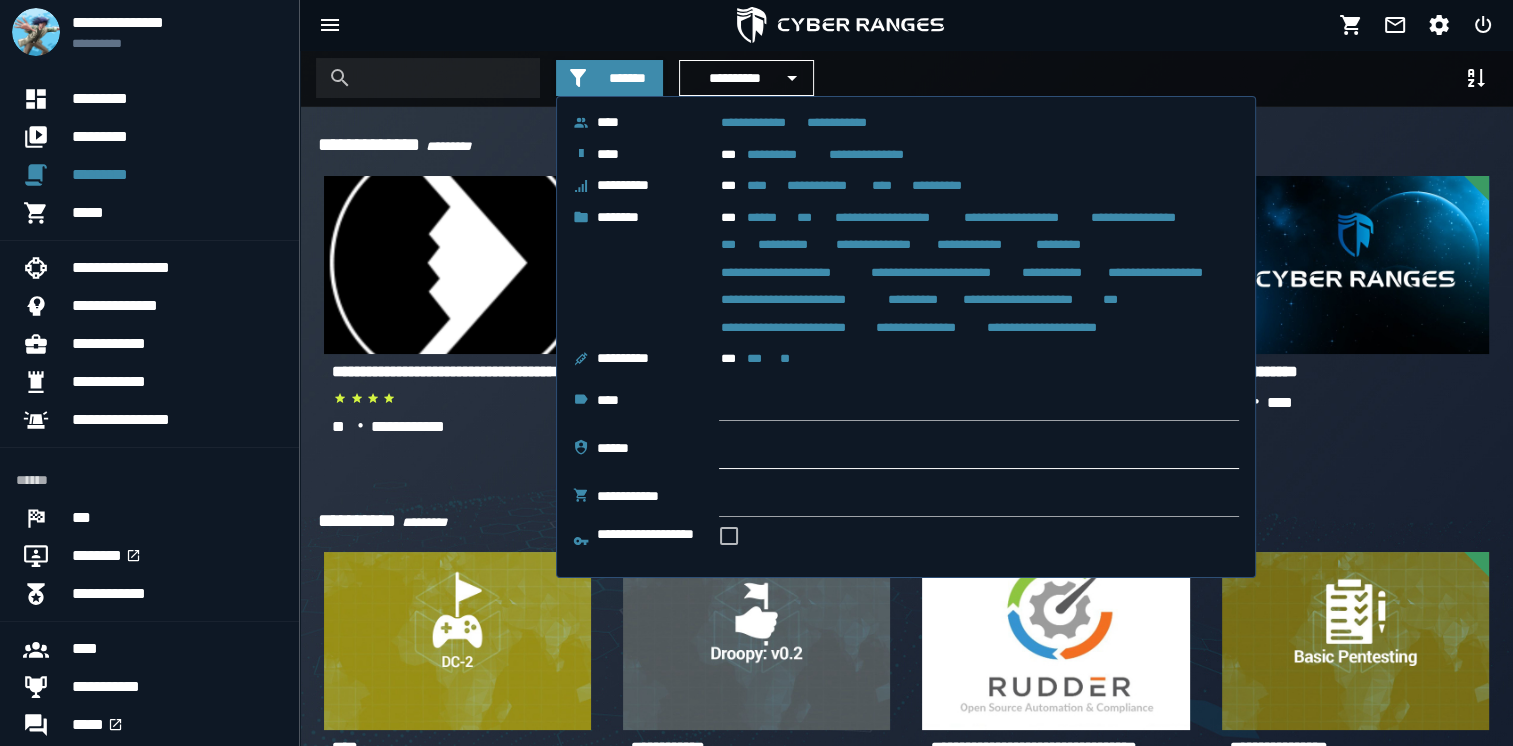 click at bounding box center [979, 449] 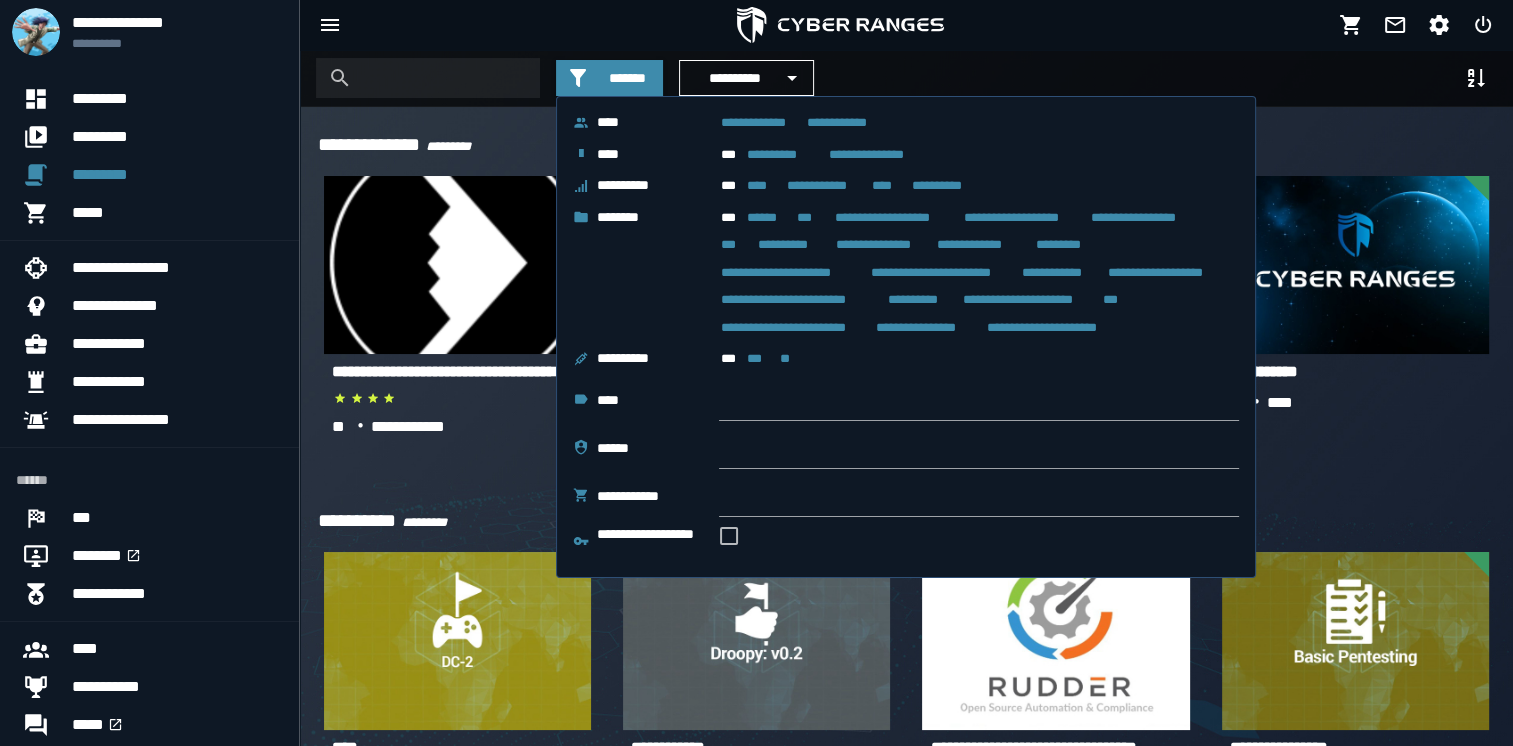 click on "**********" at bounding box center [646, 497] 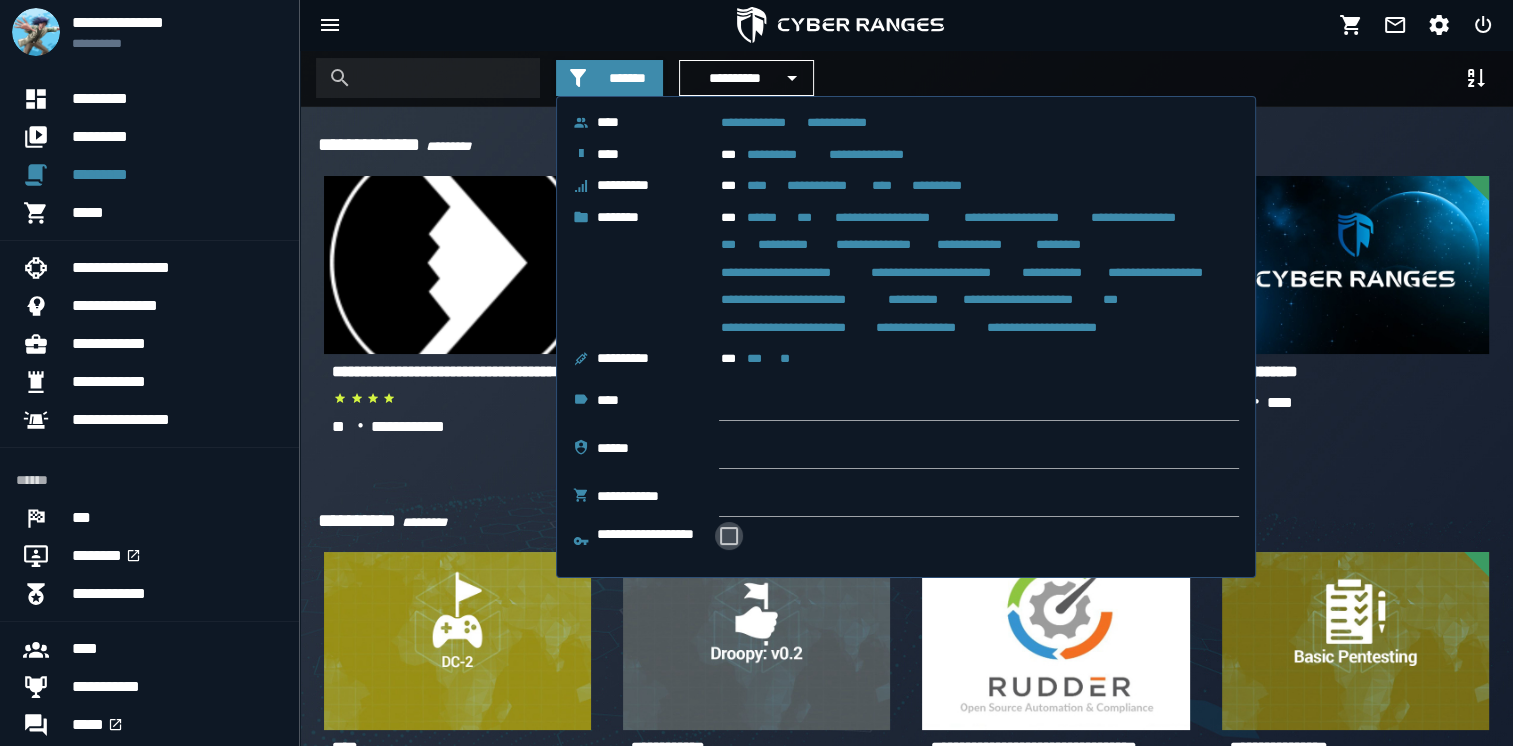 click 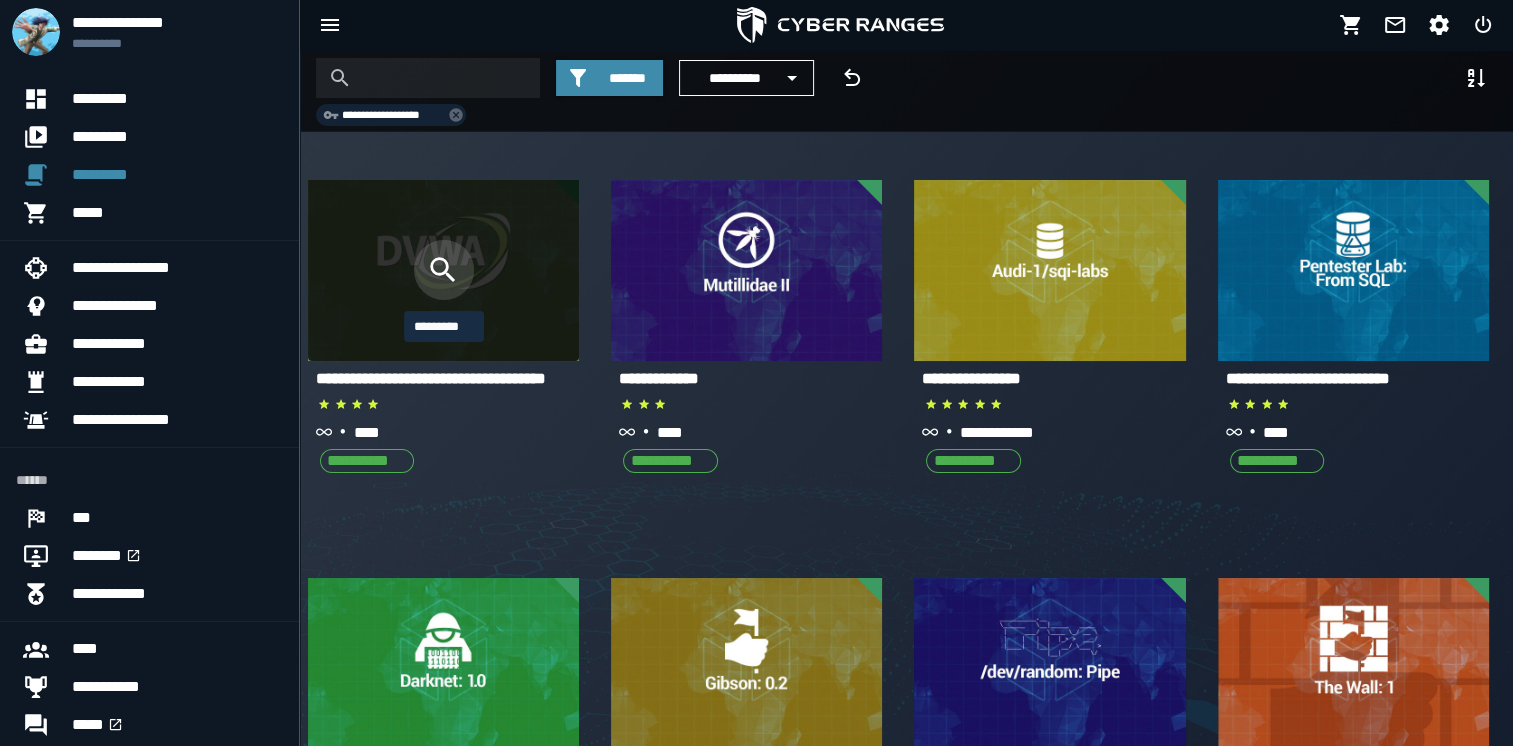 click at bounding box center [444, 270] 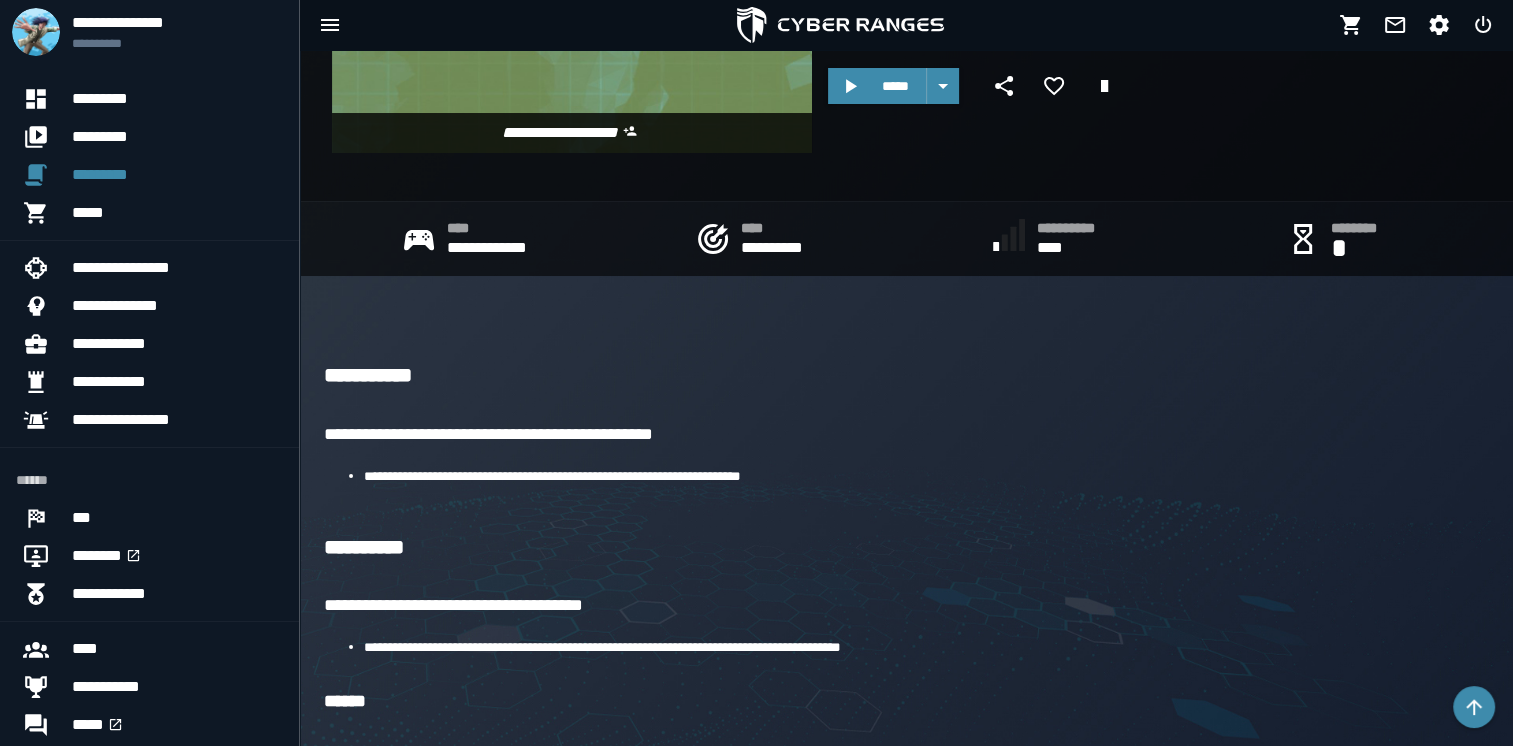 scroll, scrollTop: 0, scrollLeft: 0, axis: both 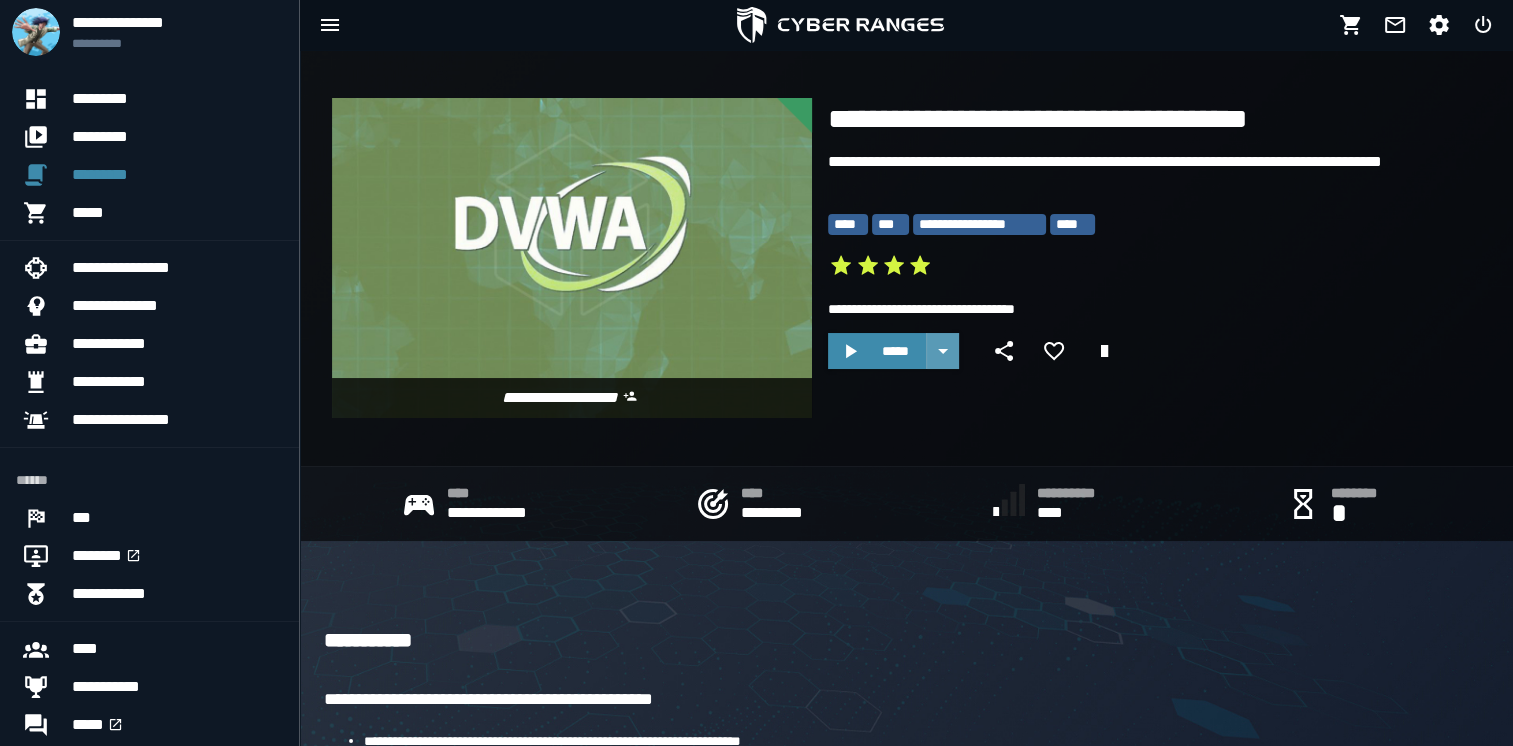 click 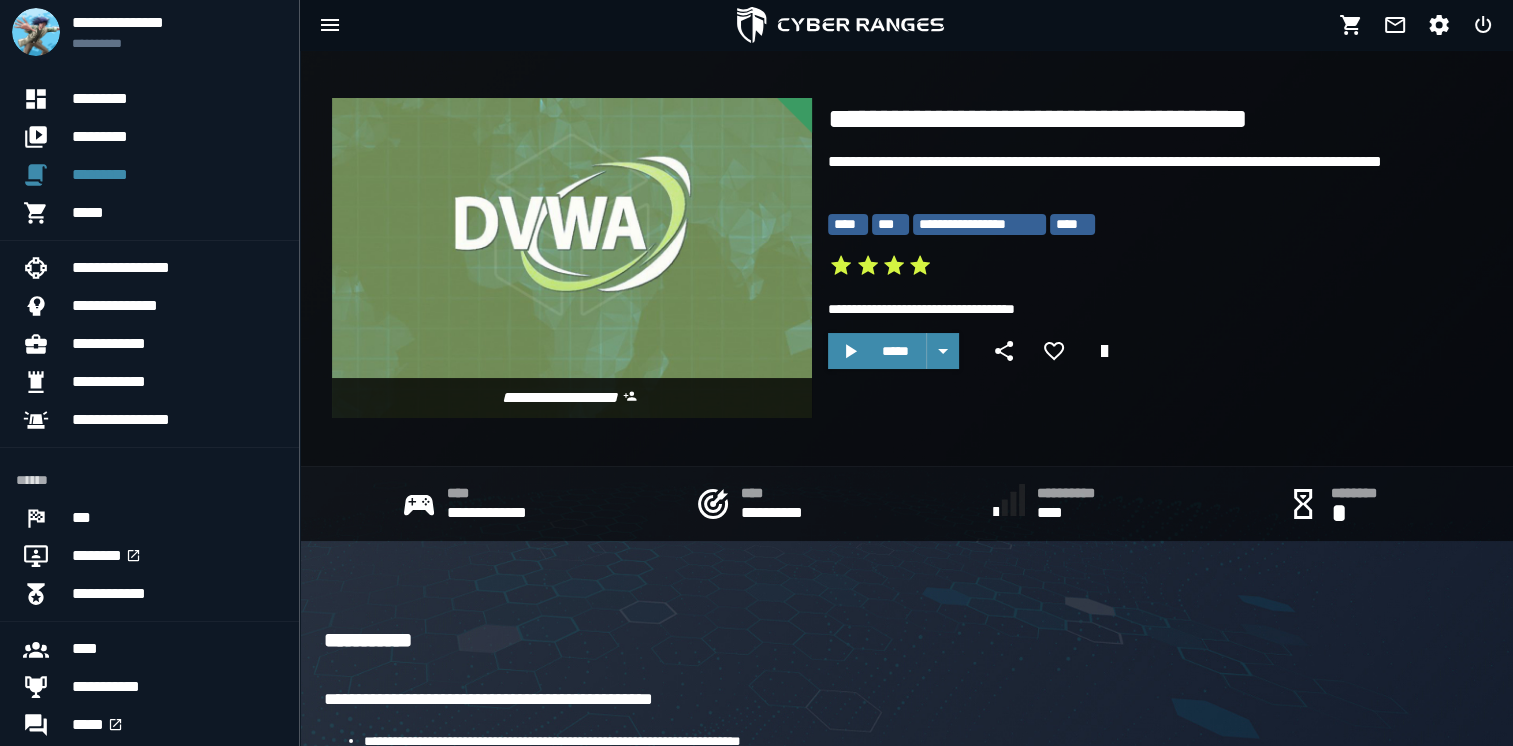 click on "**********" at bounding box center [1146, 250] 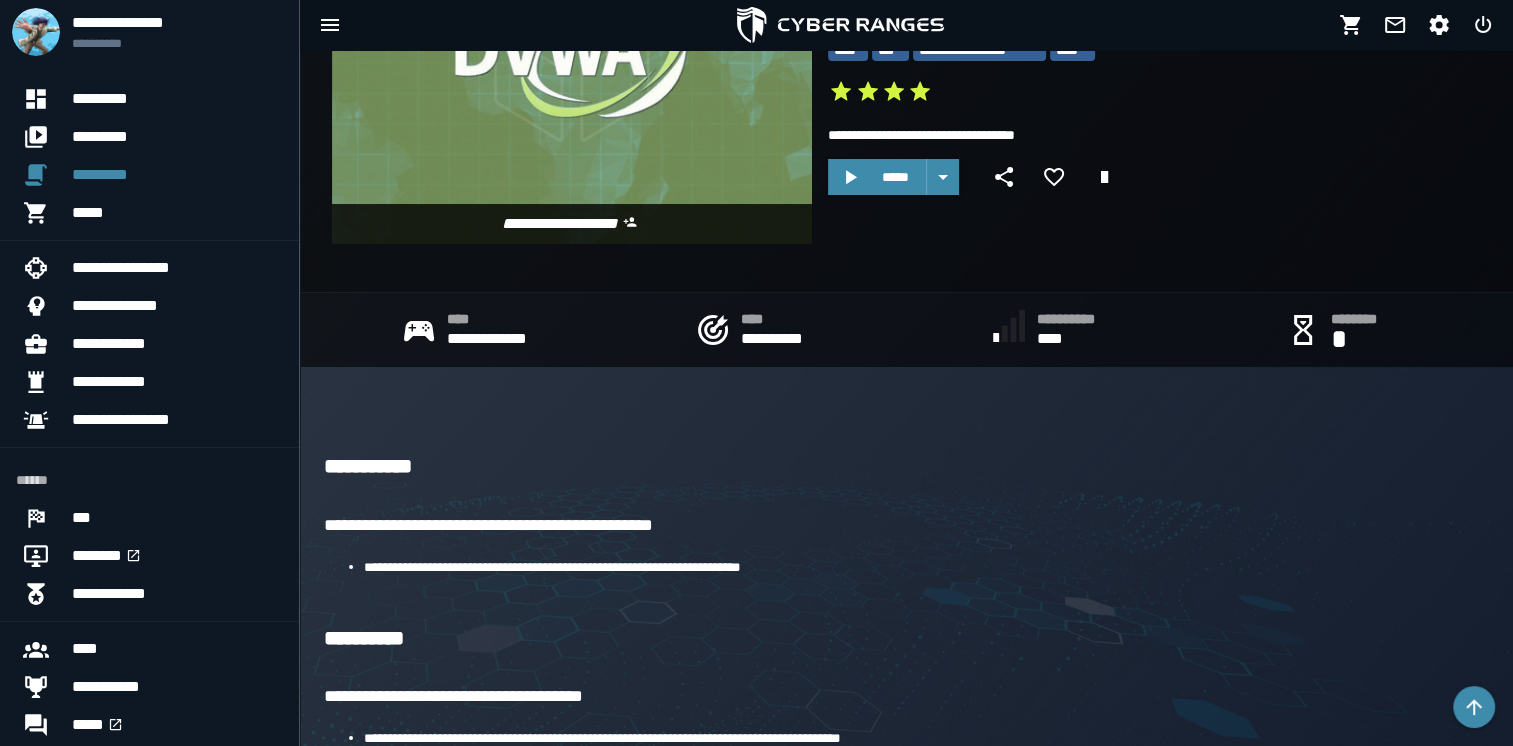 scroll, scrollTop: 176, scrollLeft: 0, axis: vertical 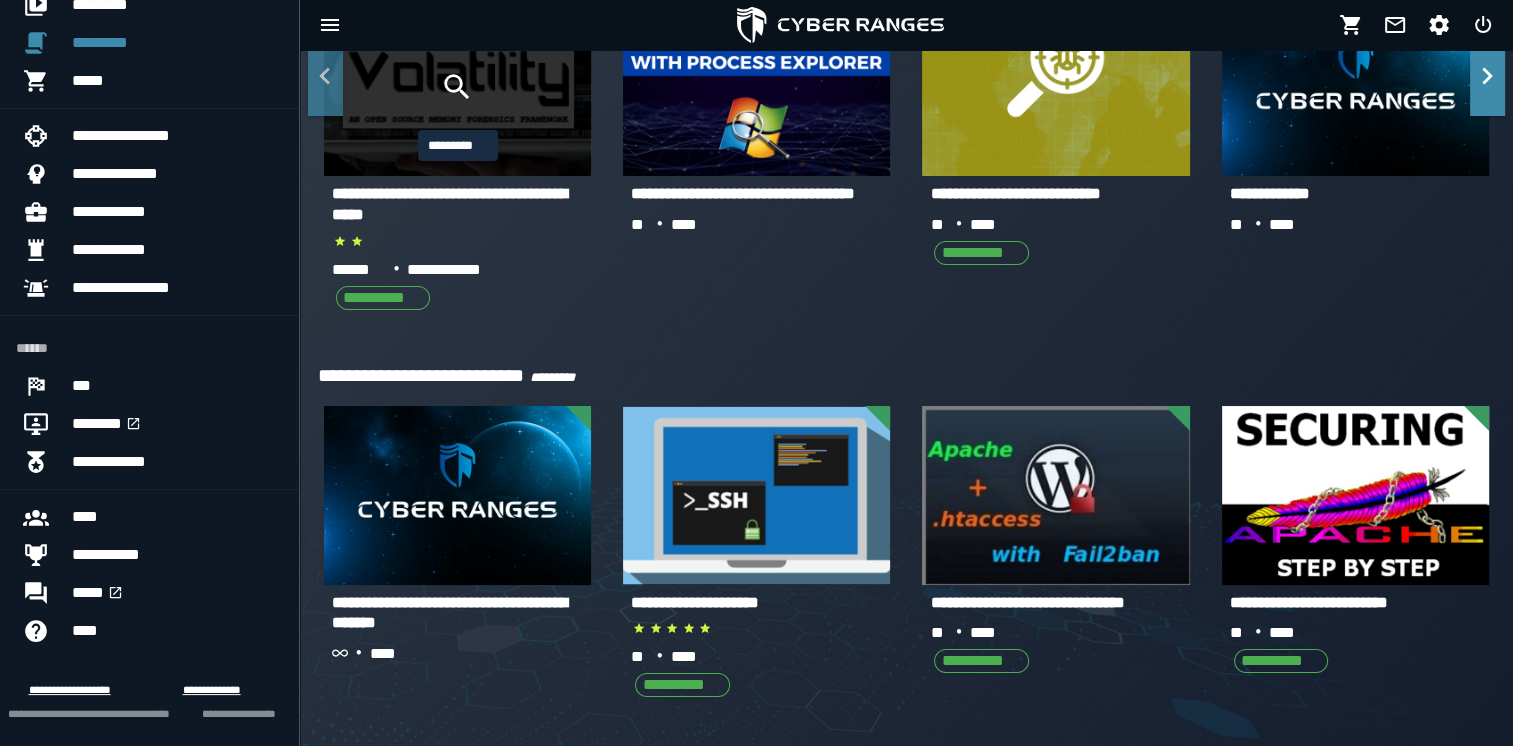 click at bounding box center (458, 87) 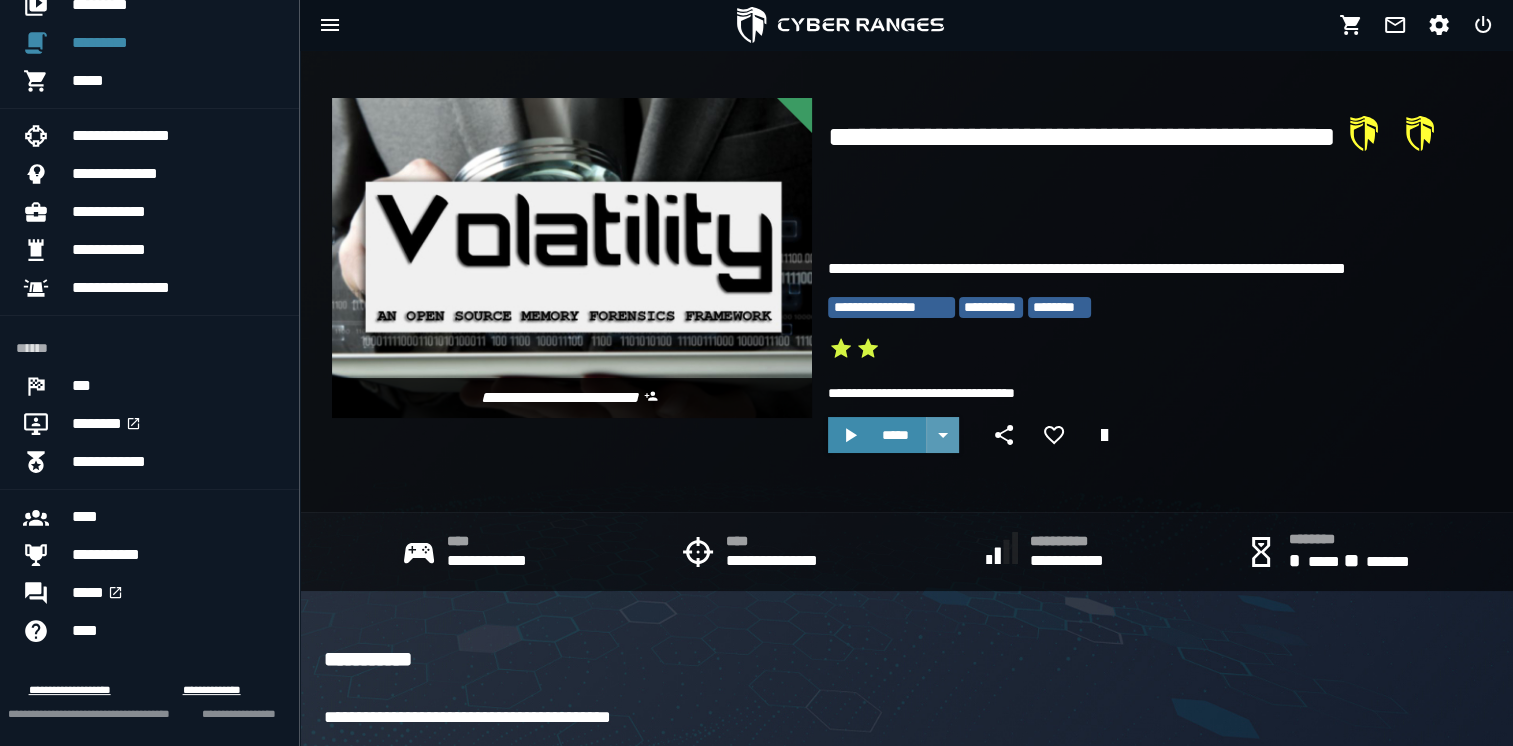 click 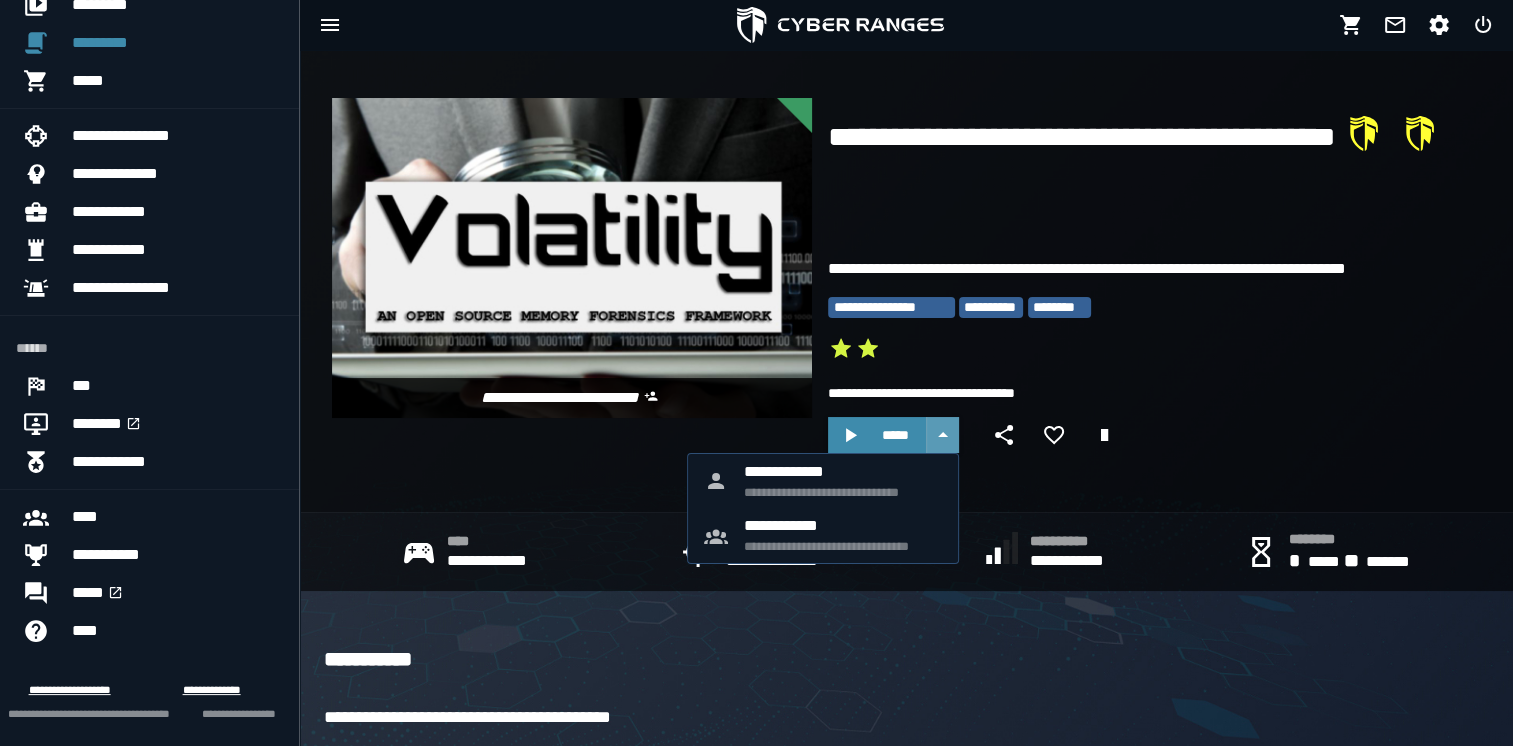 click 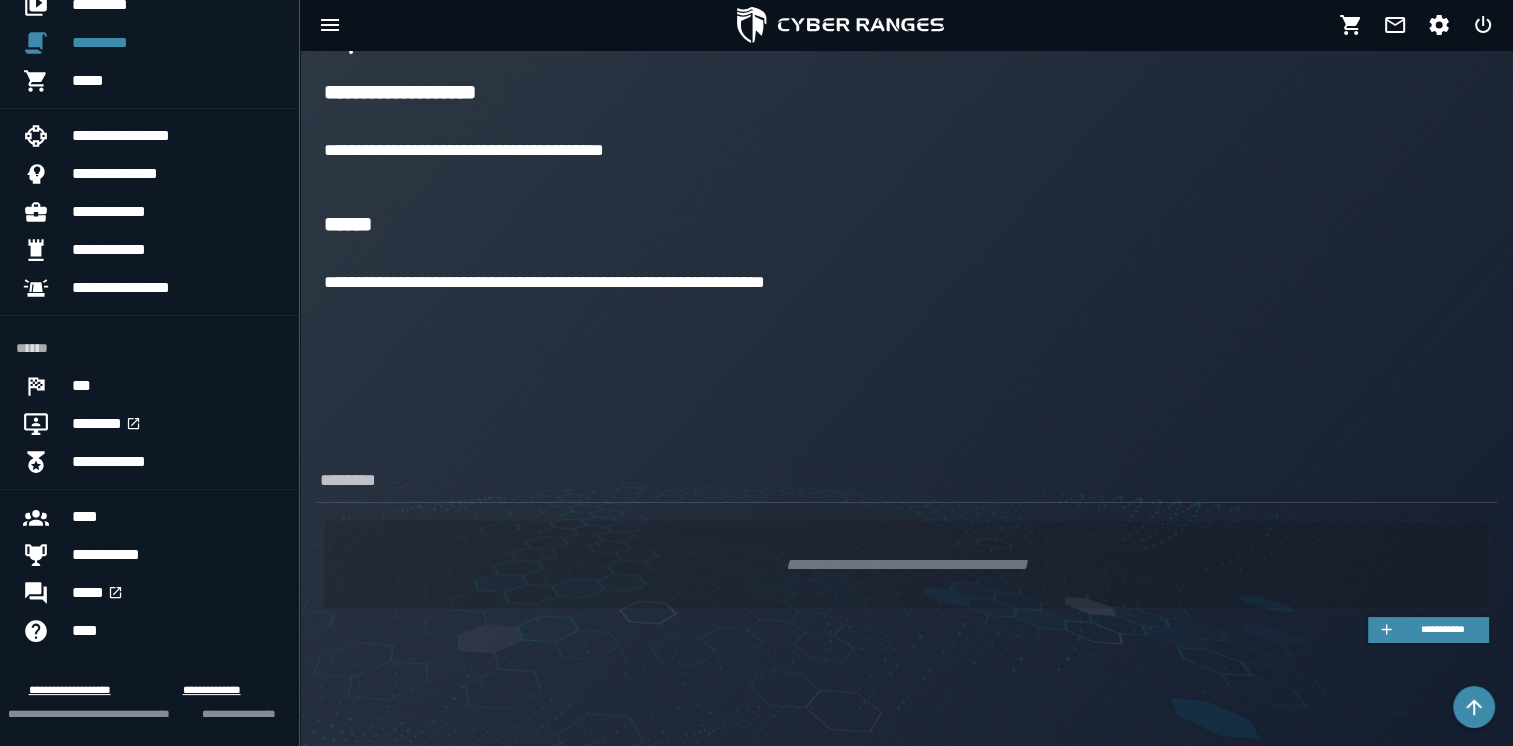 scroll, scrollTop: 1248, scrollLeft: 0, axis: vertical 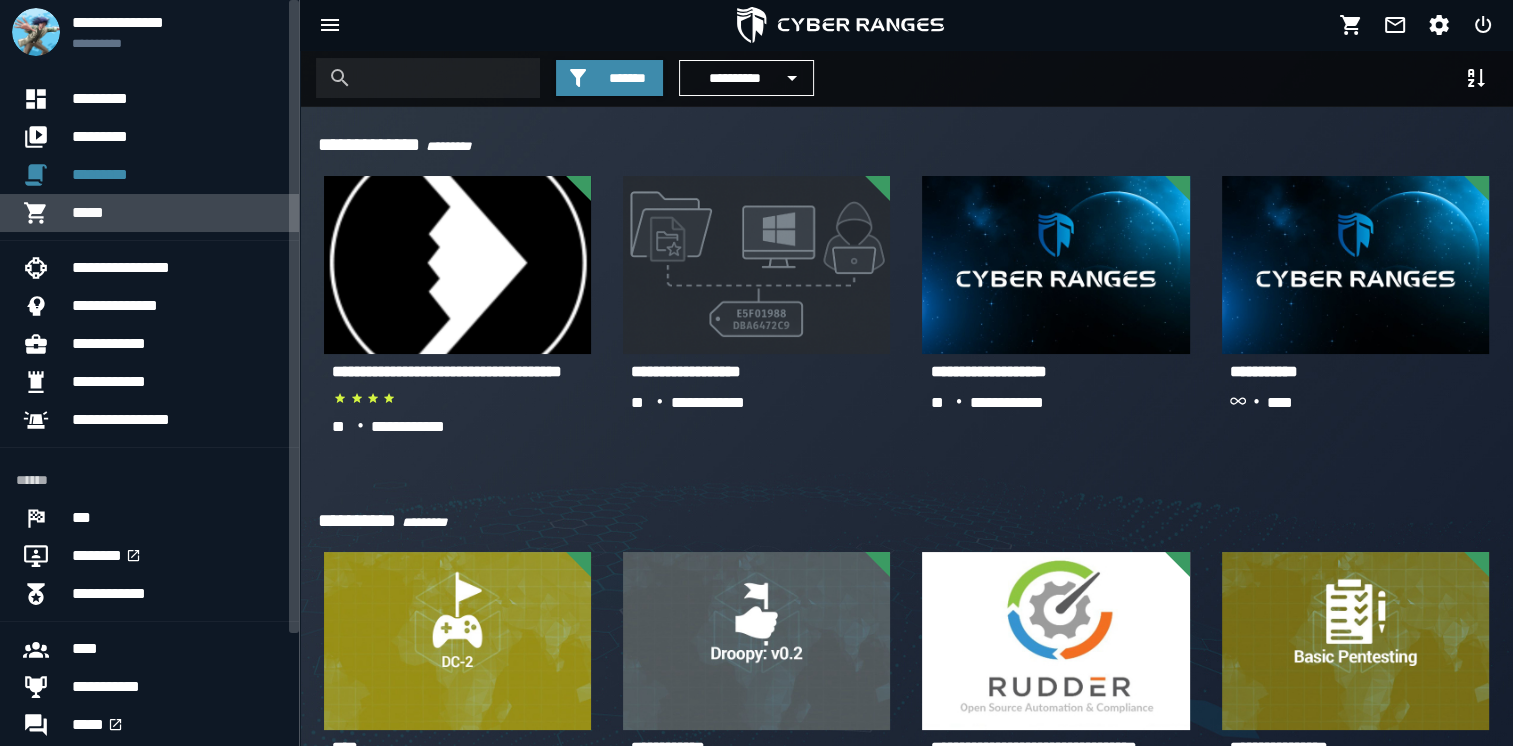 click on "*****" at bounding box center [177, 213] 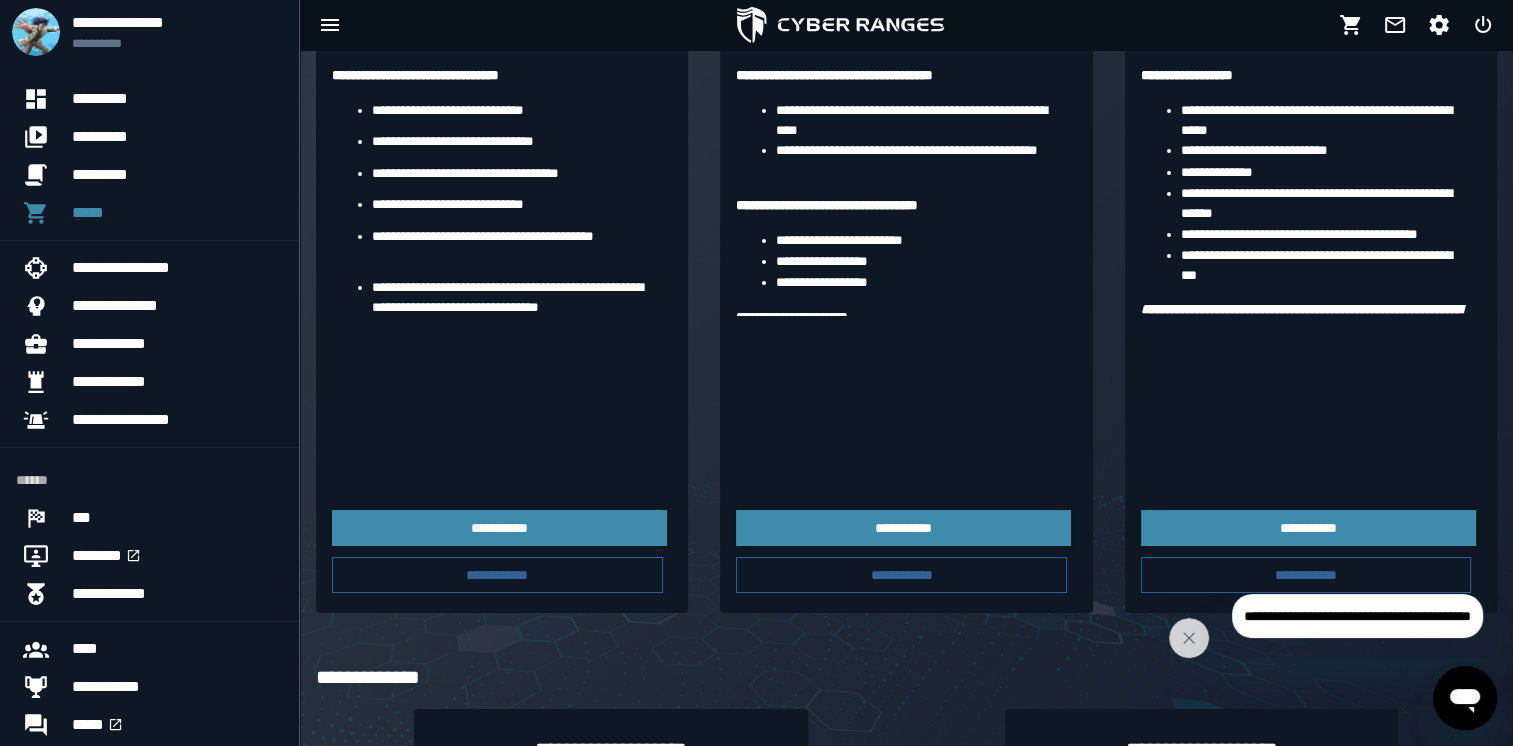 scroll, scrollTop: 328, scrollLeft: 0, axis: vertical 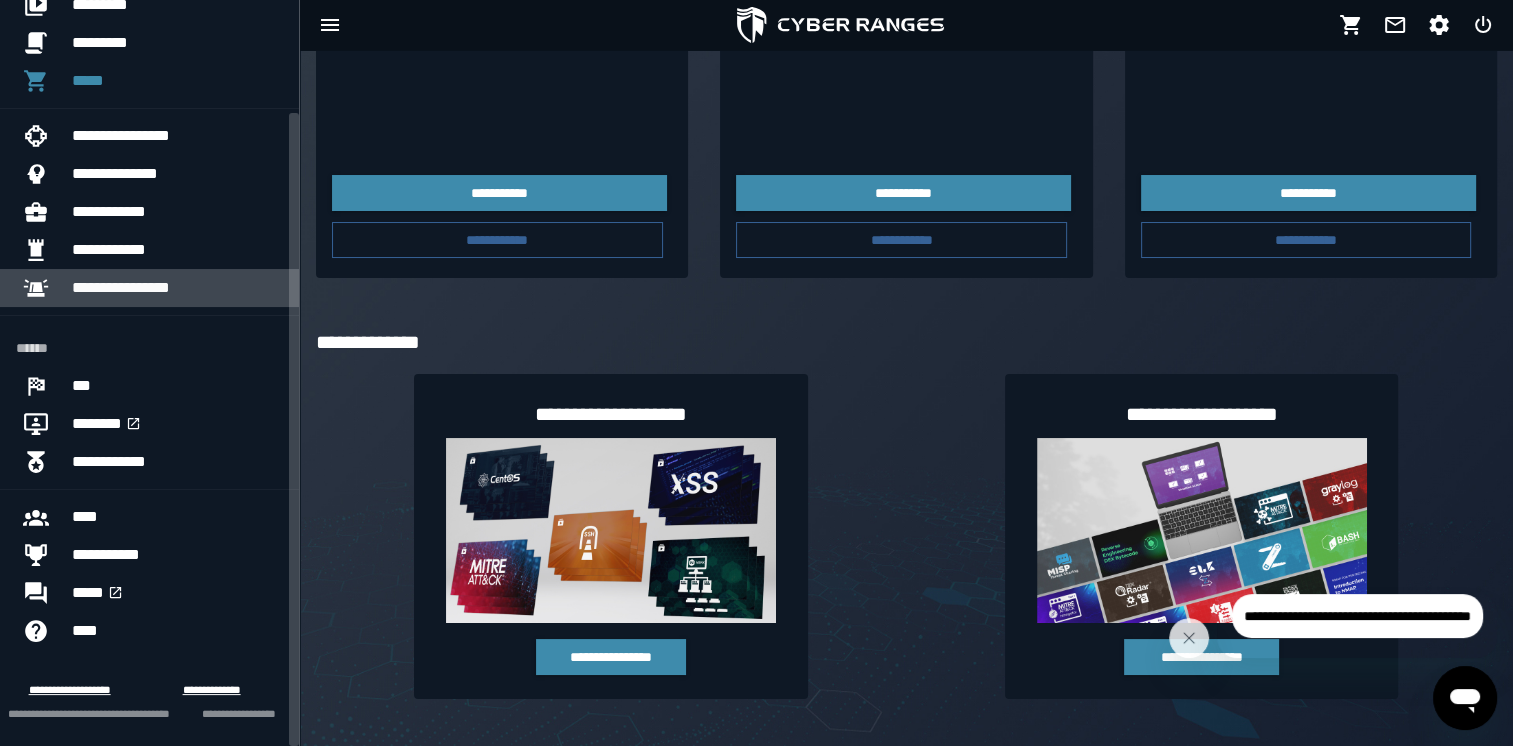 click on "**********" at bounding box center (177, 288) 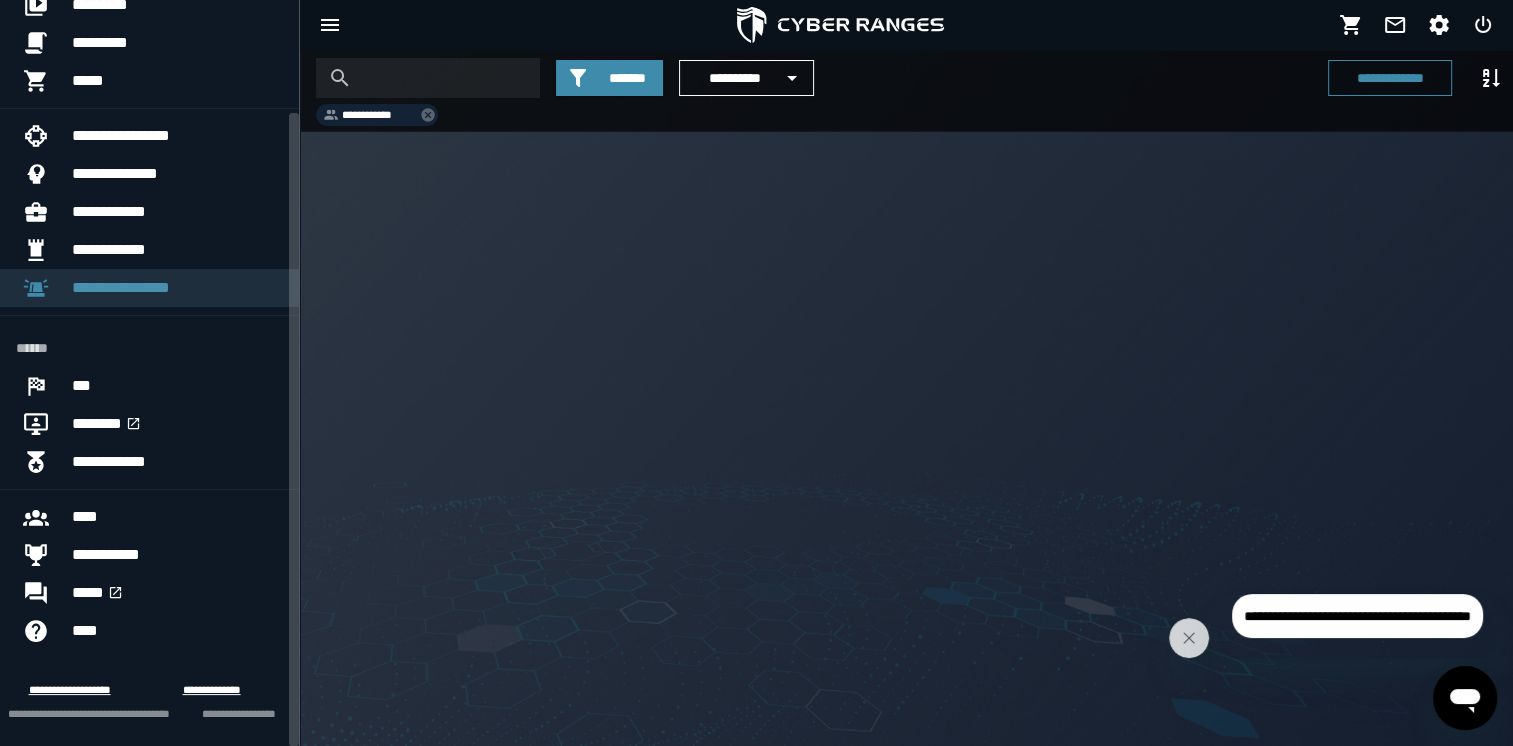 scroll, scrollTop: 0, scrollLeft: 0, axis: both 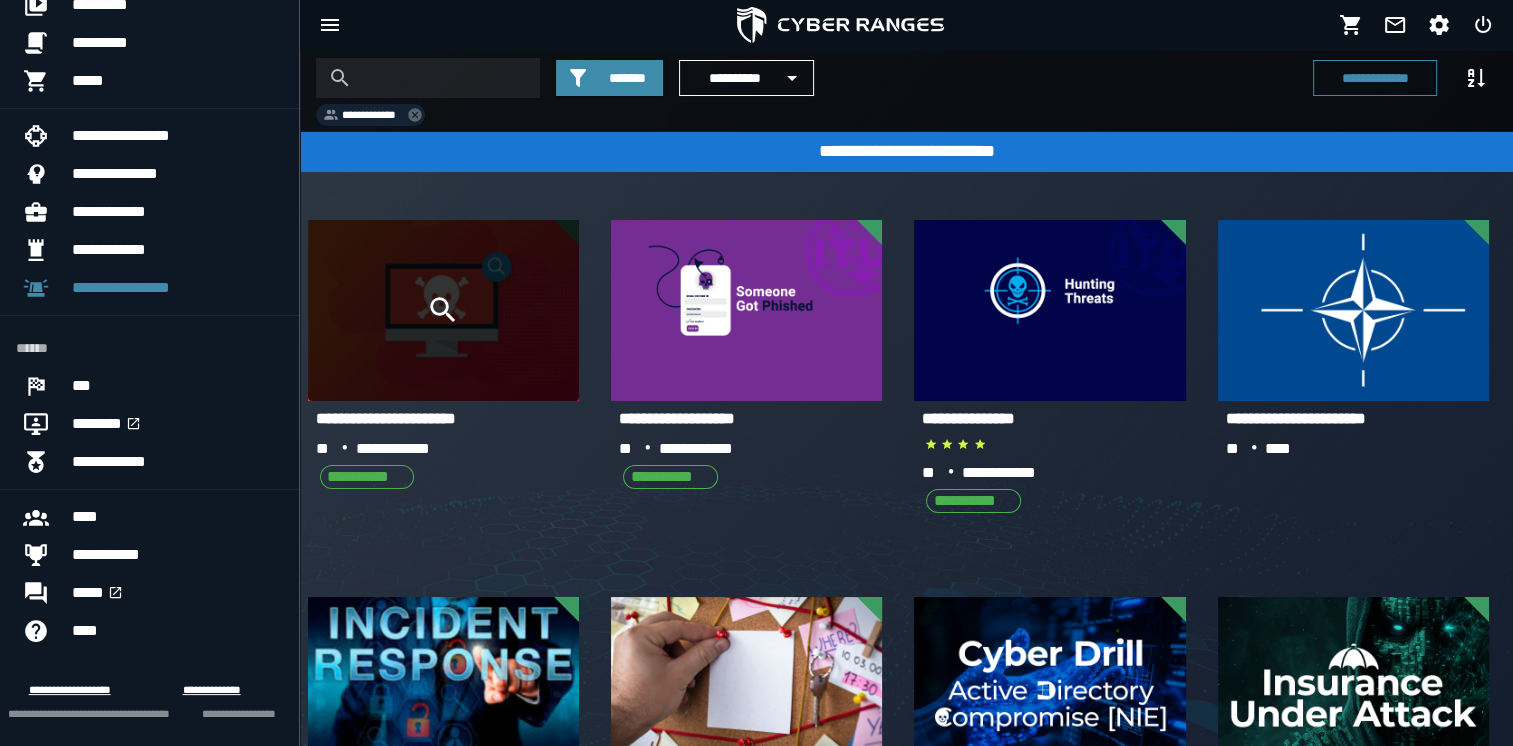 click 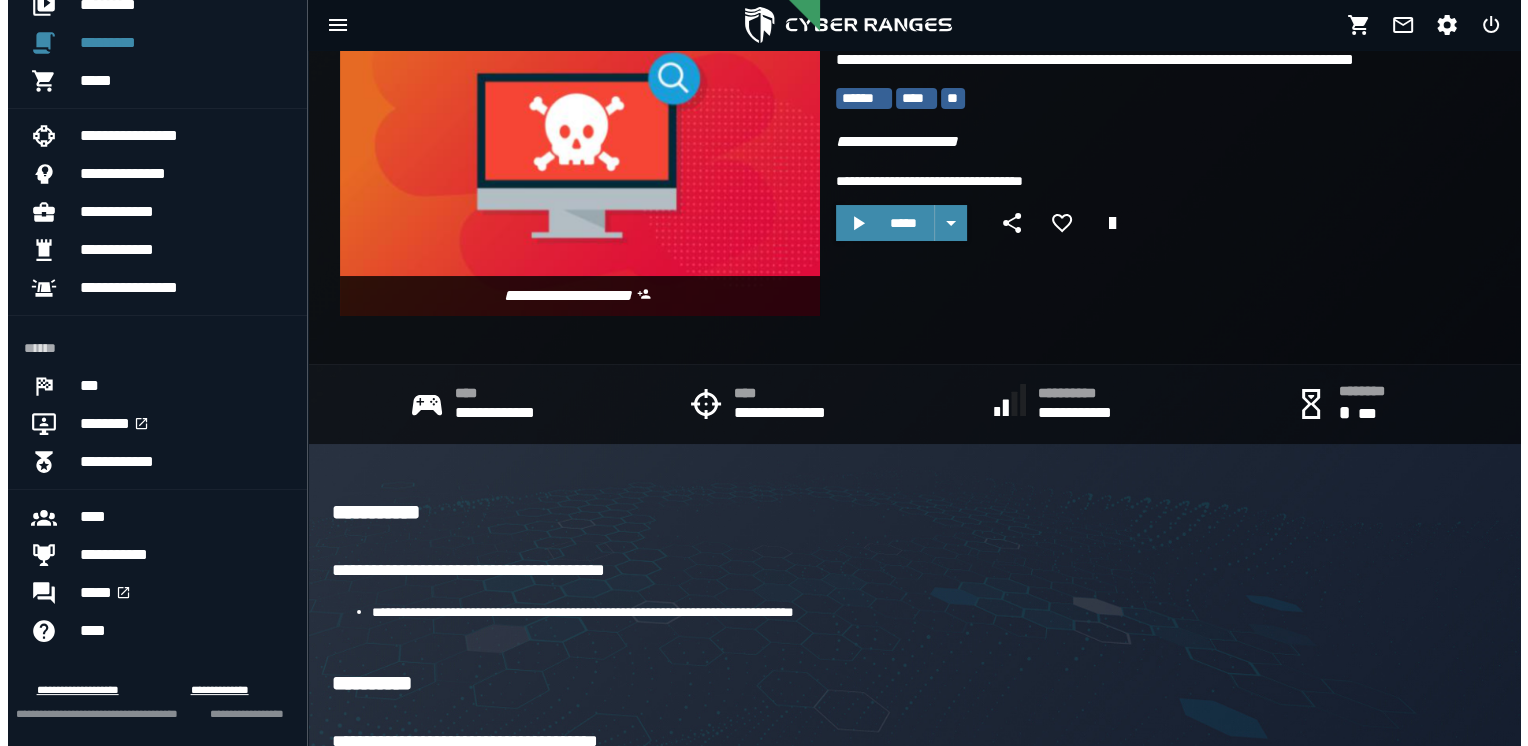 scroll, scrollTop: 0, scrollLeft: 0, axis: both 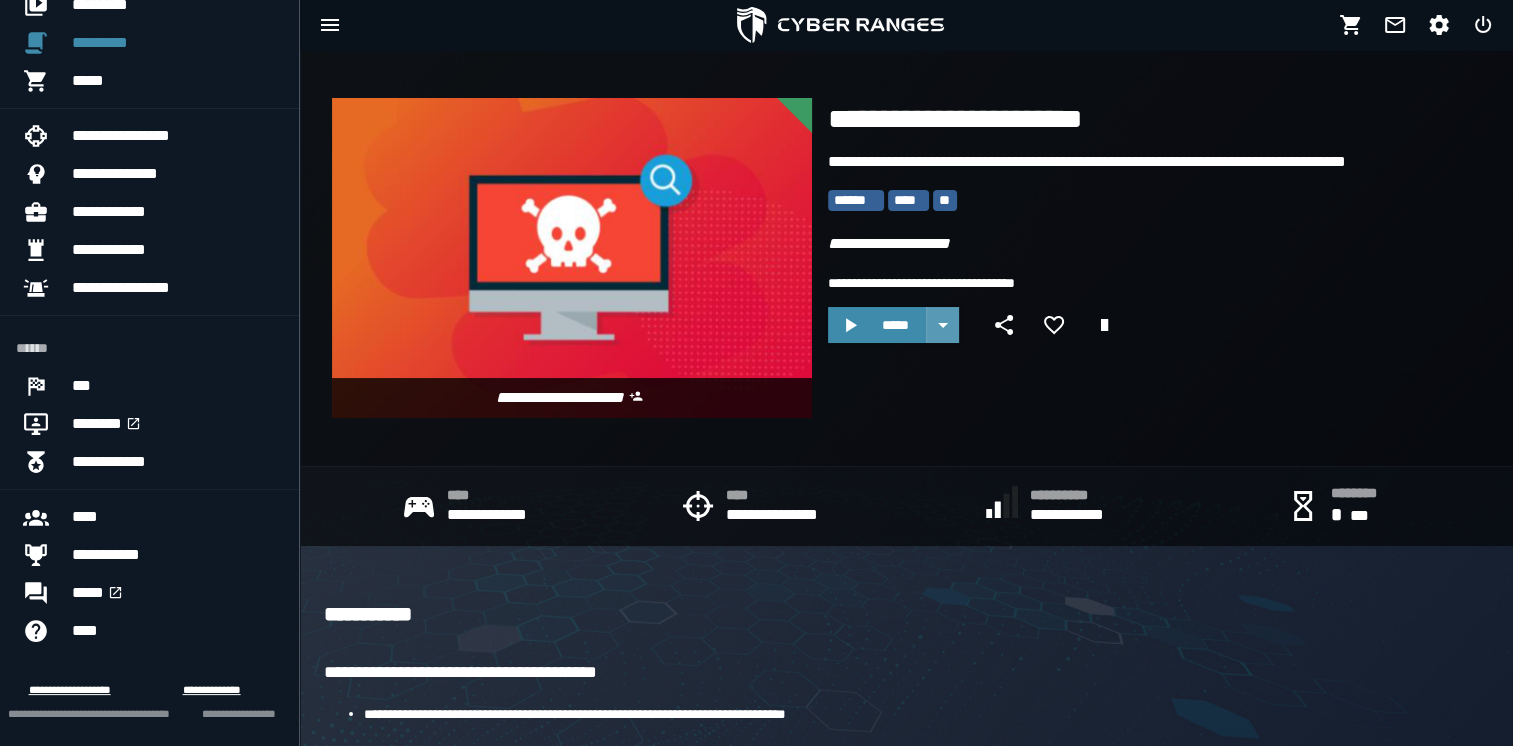 click 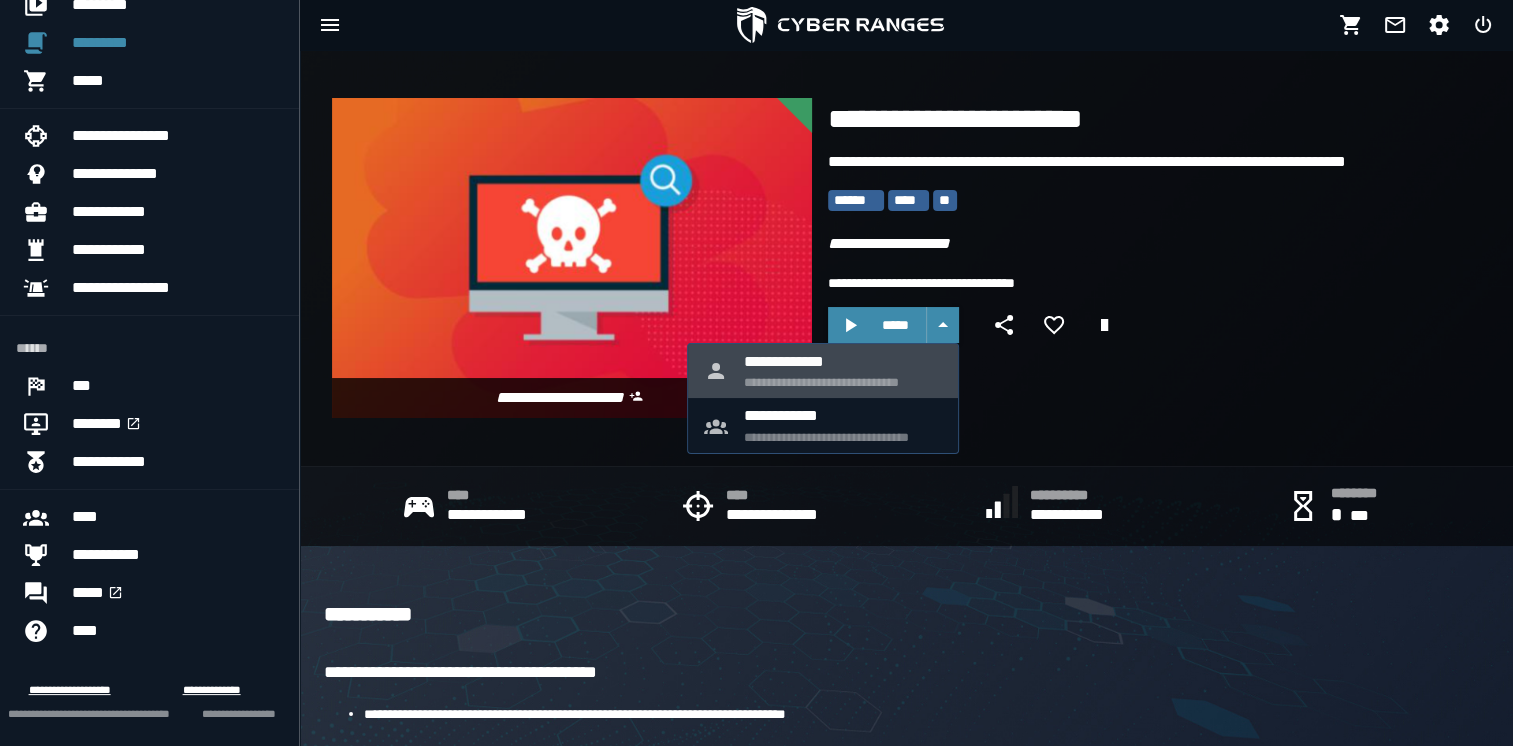 click on "**********" at bounding box center [843, 382] 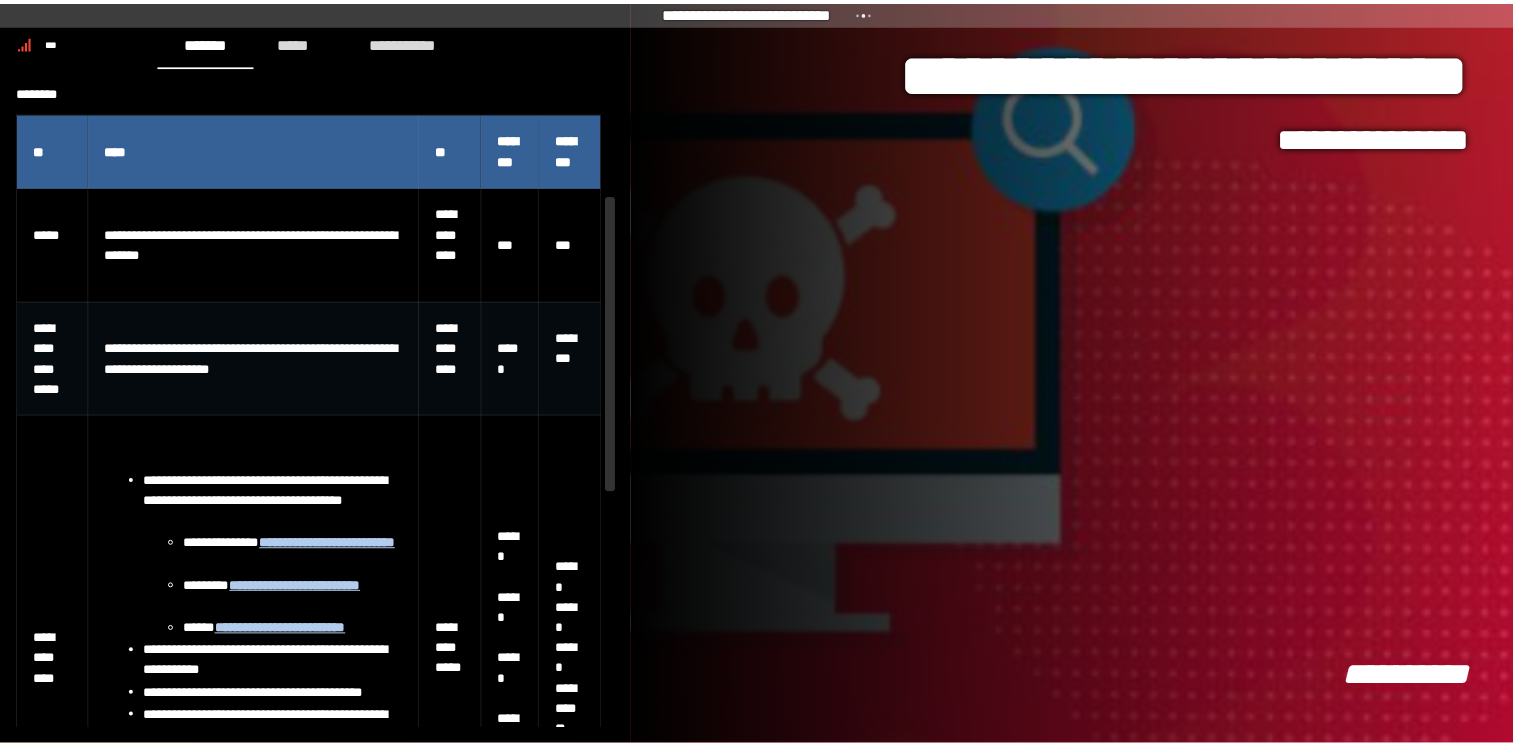 scroll, scrollTop: 0, scrollLeft: 0, axis: both 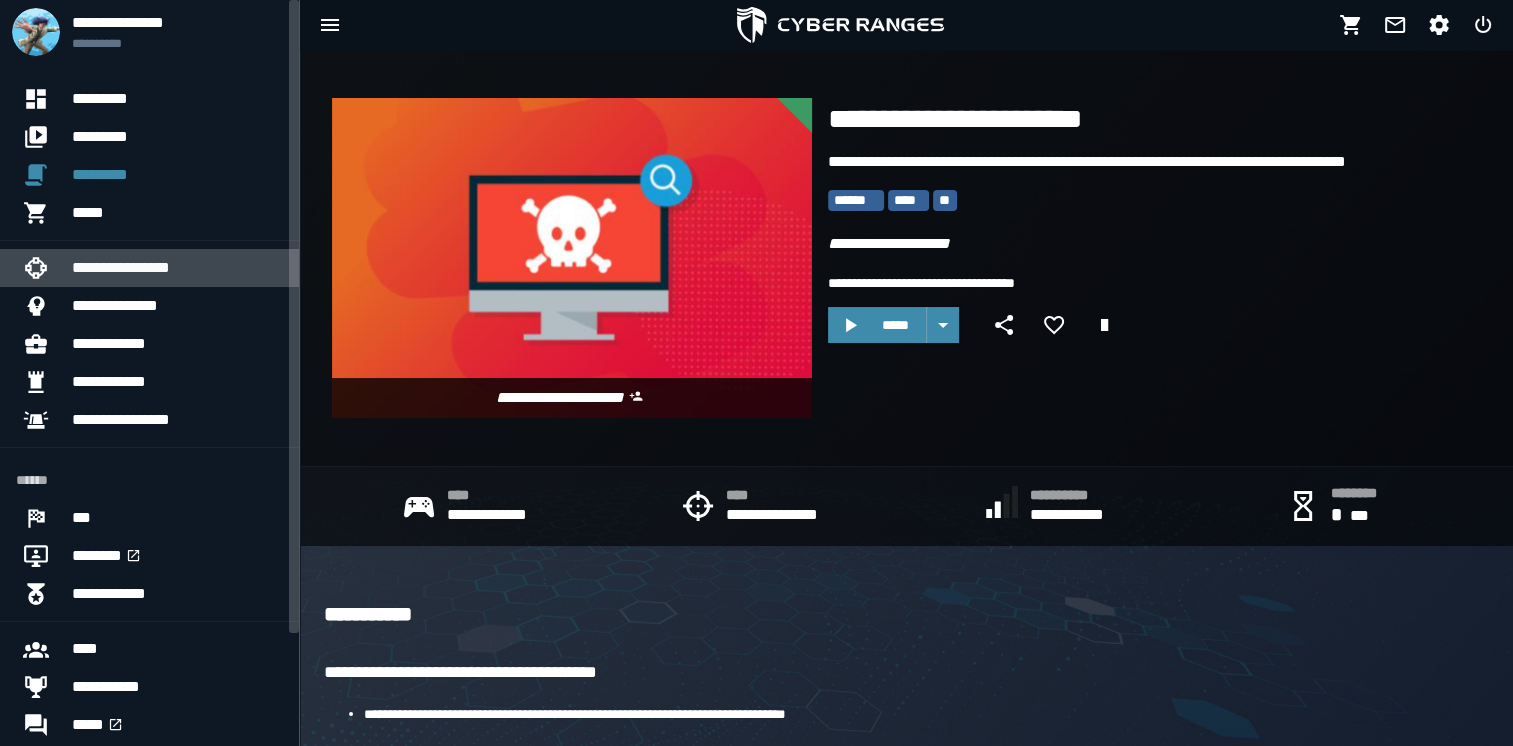 click on "**********" at bounding box center [177, 268] 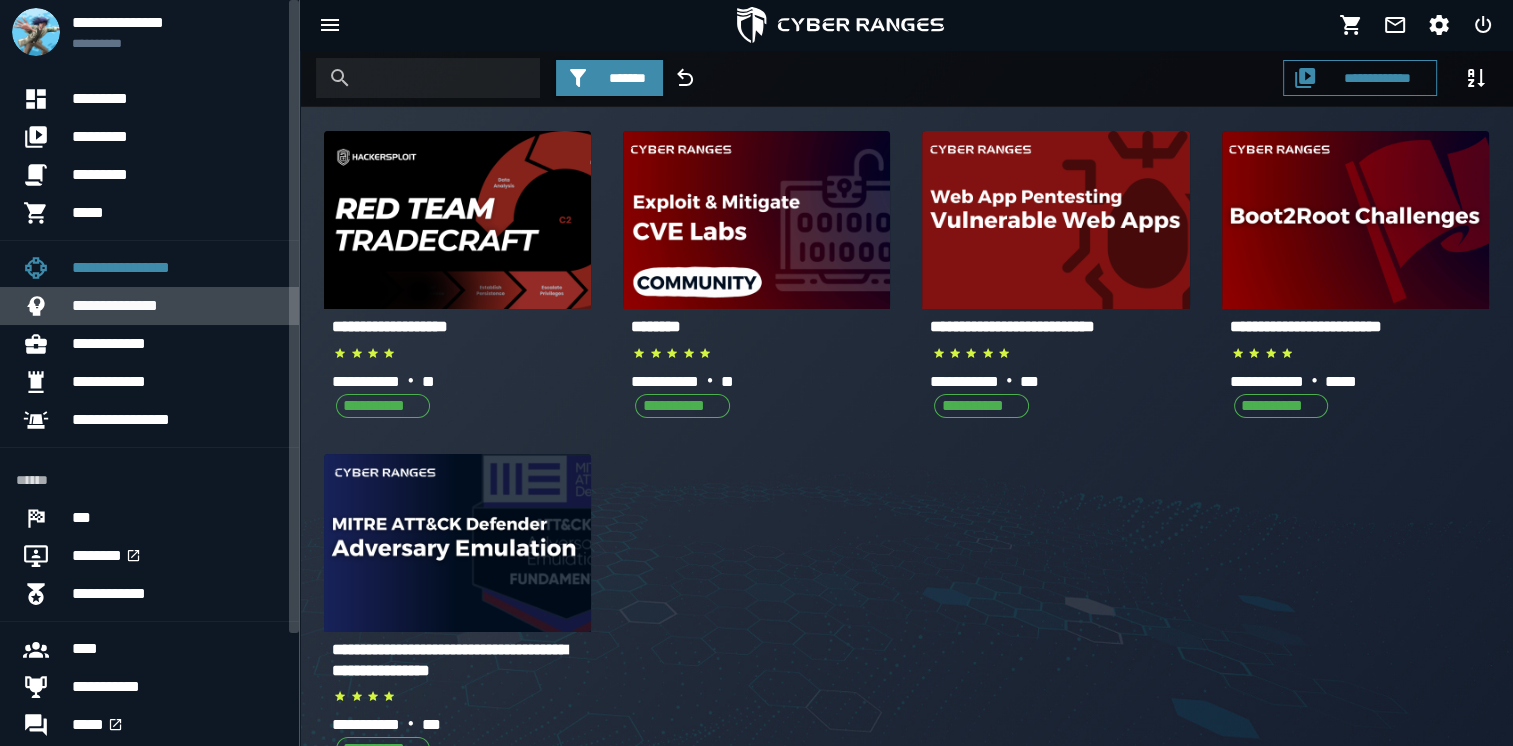 click on "**********" at bounding box center [177, 306] 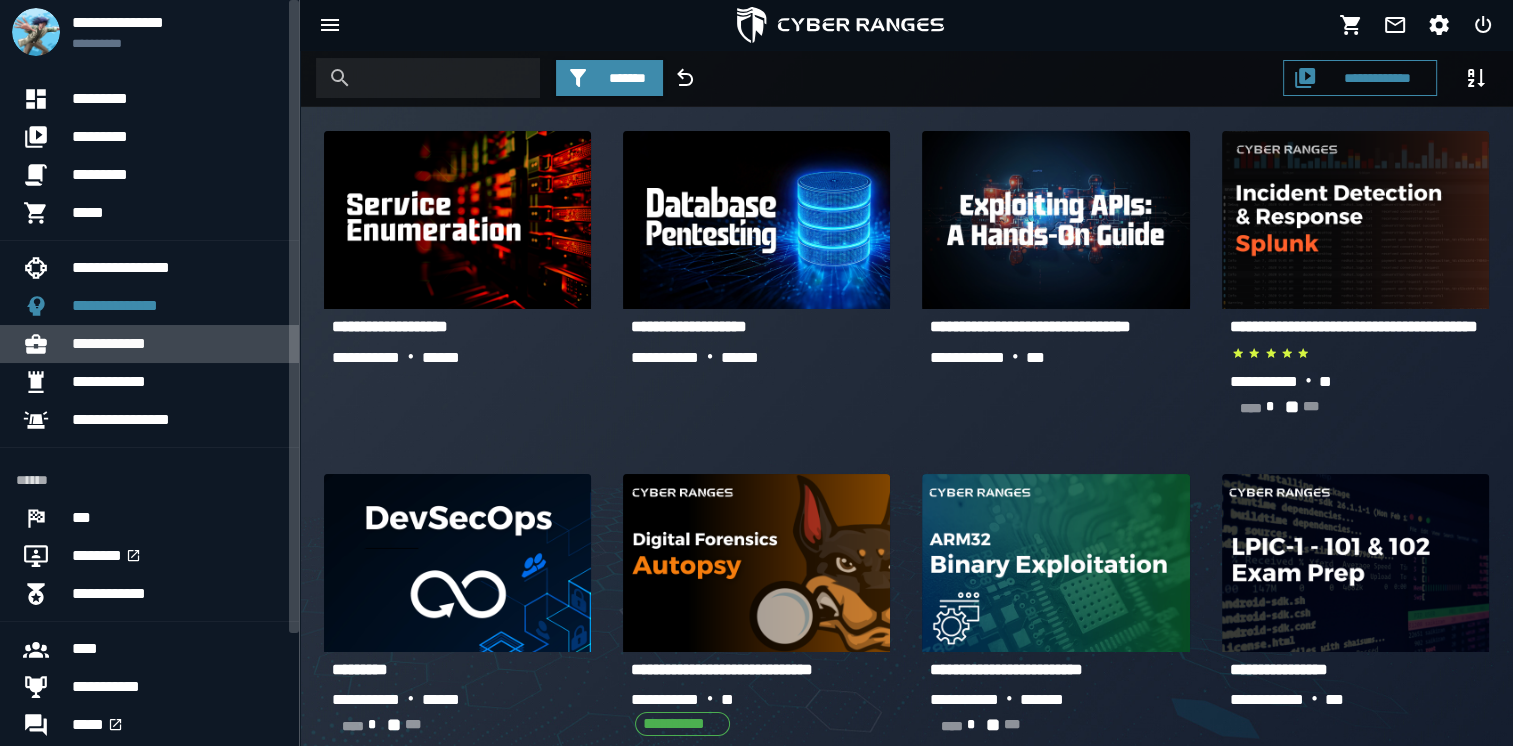 click on "**********" at bounding box center (177, 344) 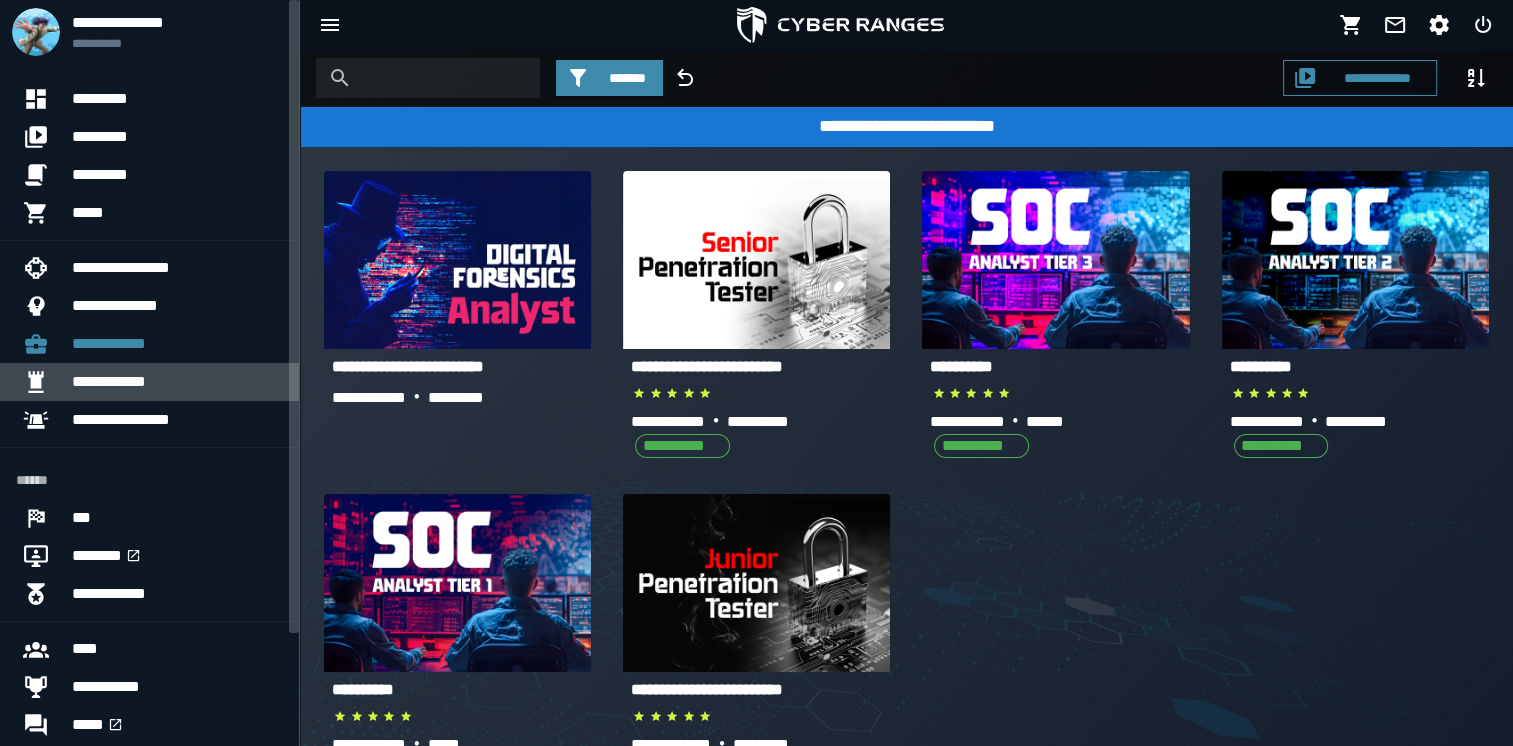 click on "**********" at bounding box center [177, 382] 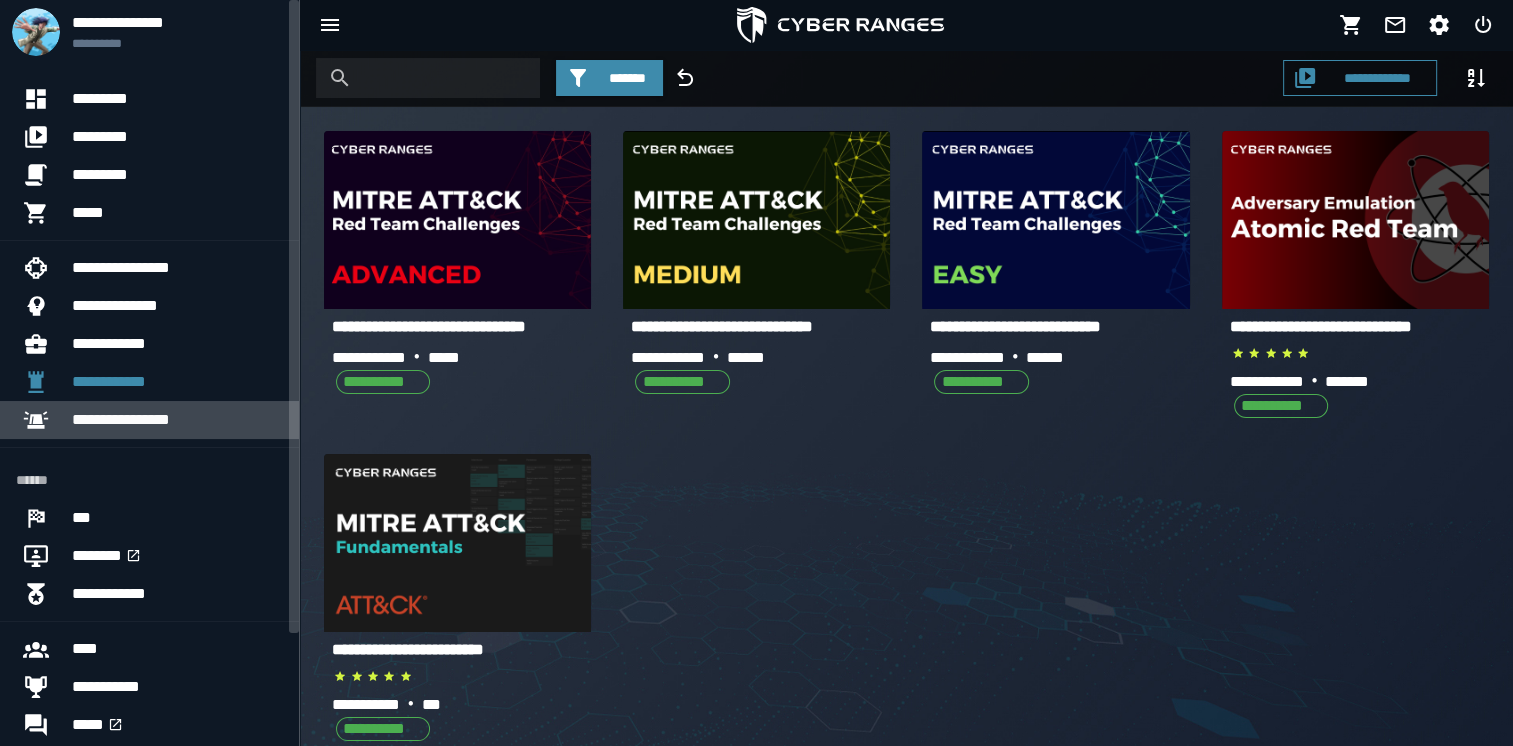click on "**********" at bounding box center (177, 420) 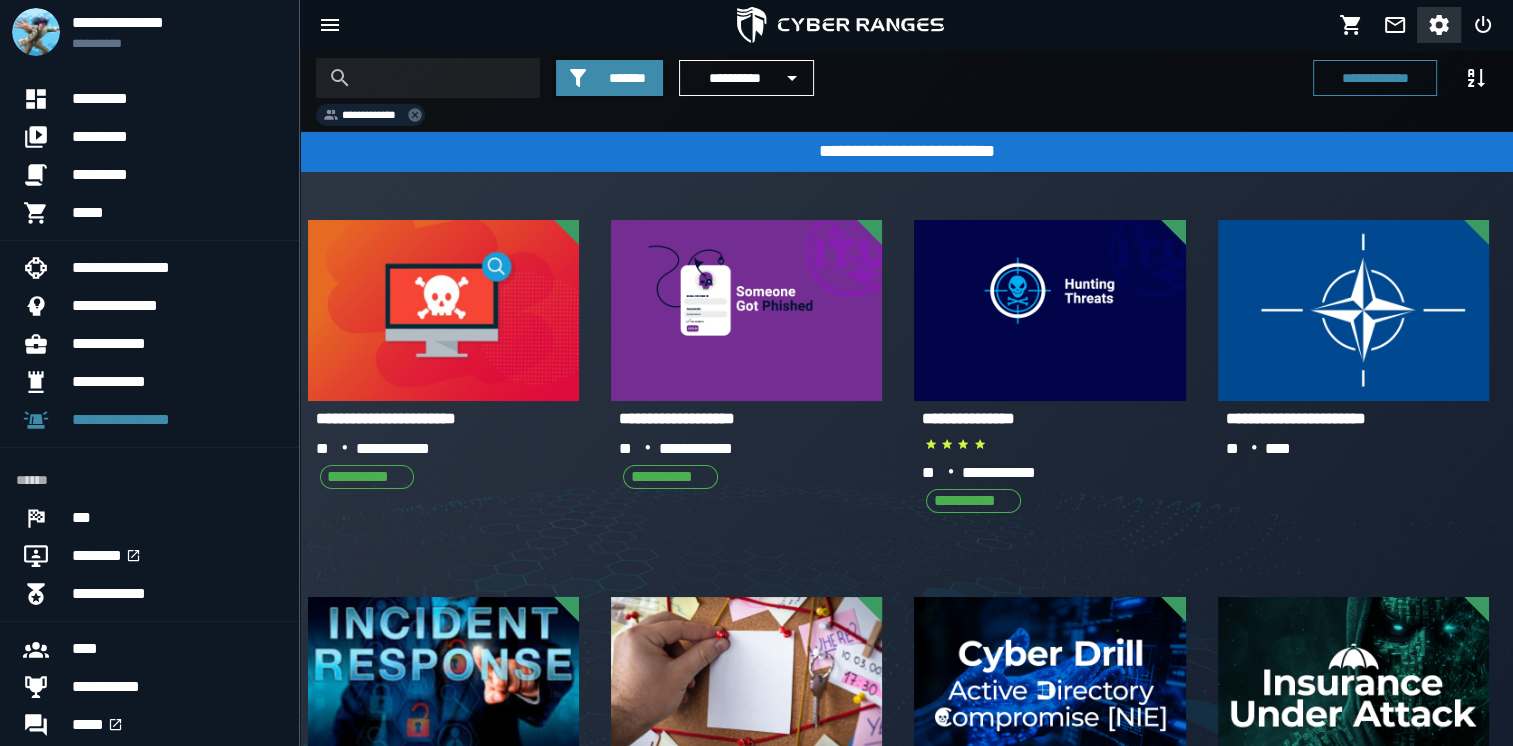 click 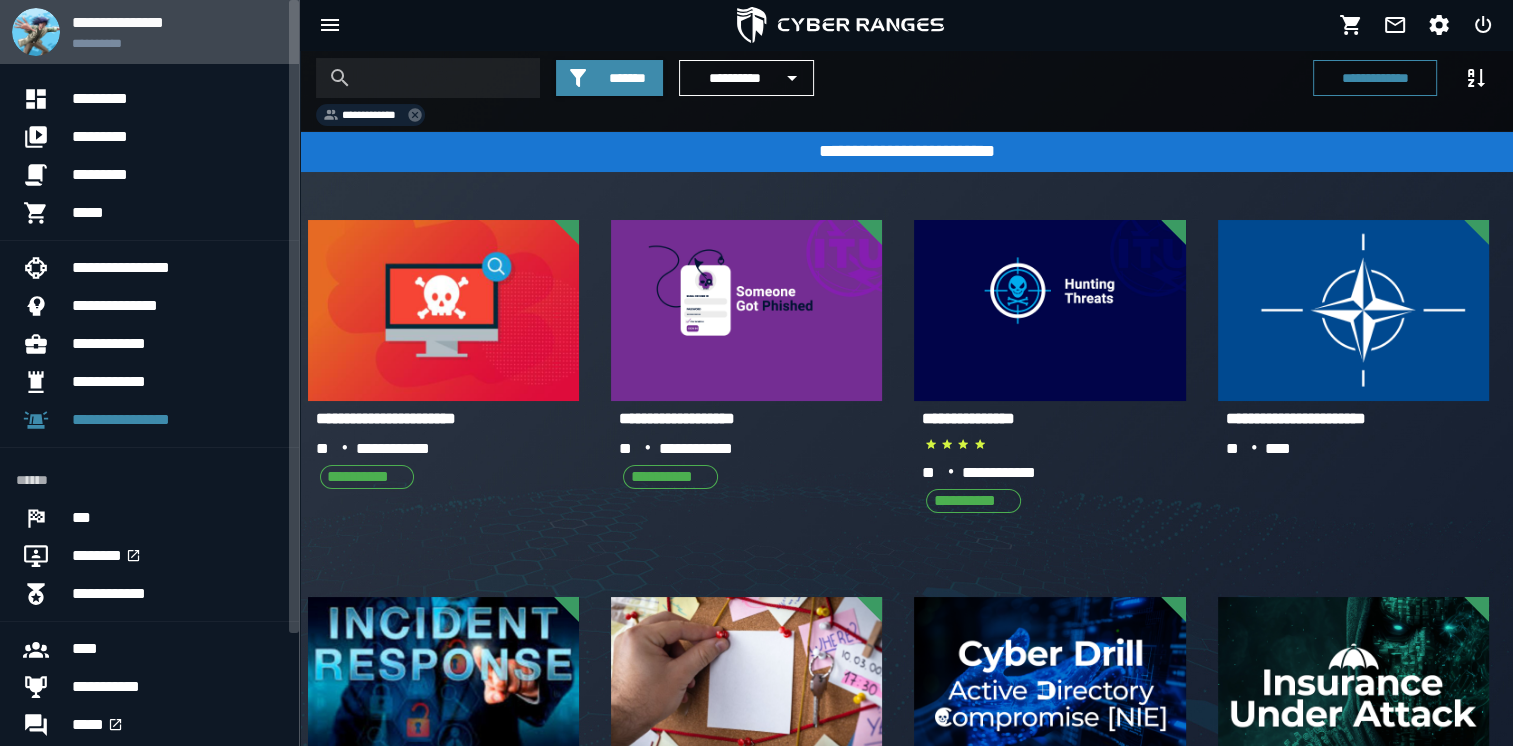 click on "**********" at bounding box center (177, 43) 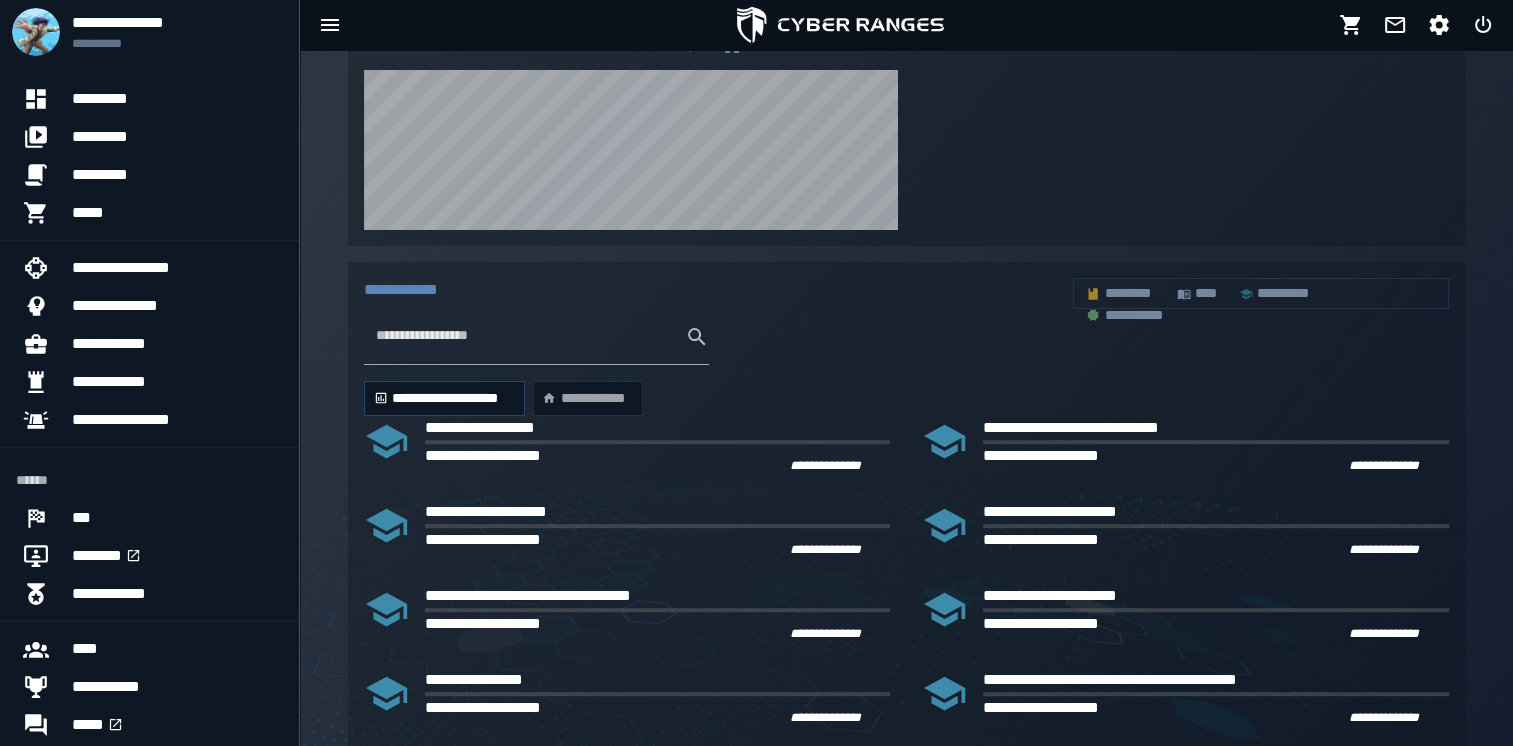 scroll, scrollTop: 1005, scrollLeft: 0, axis: vertical 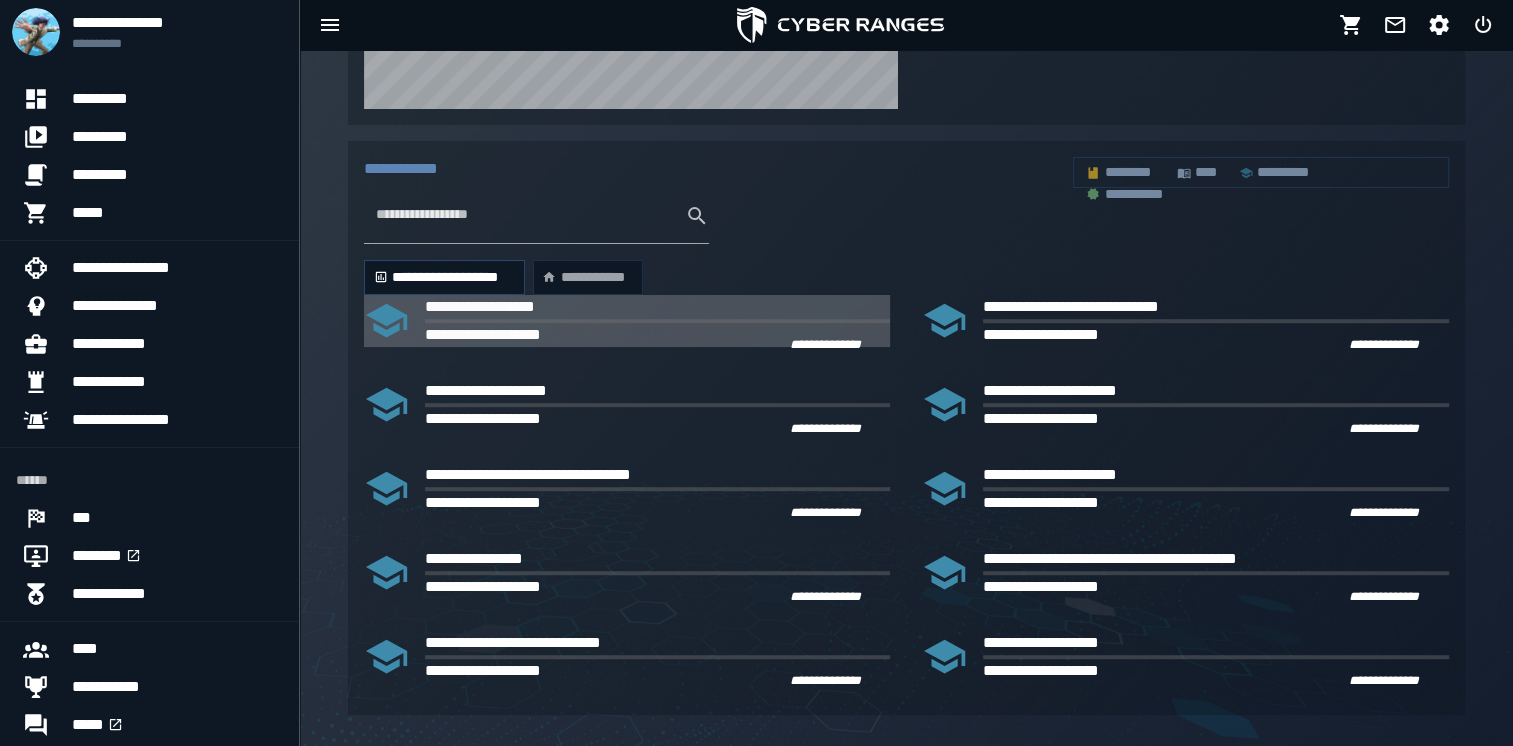 click on "**********" 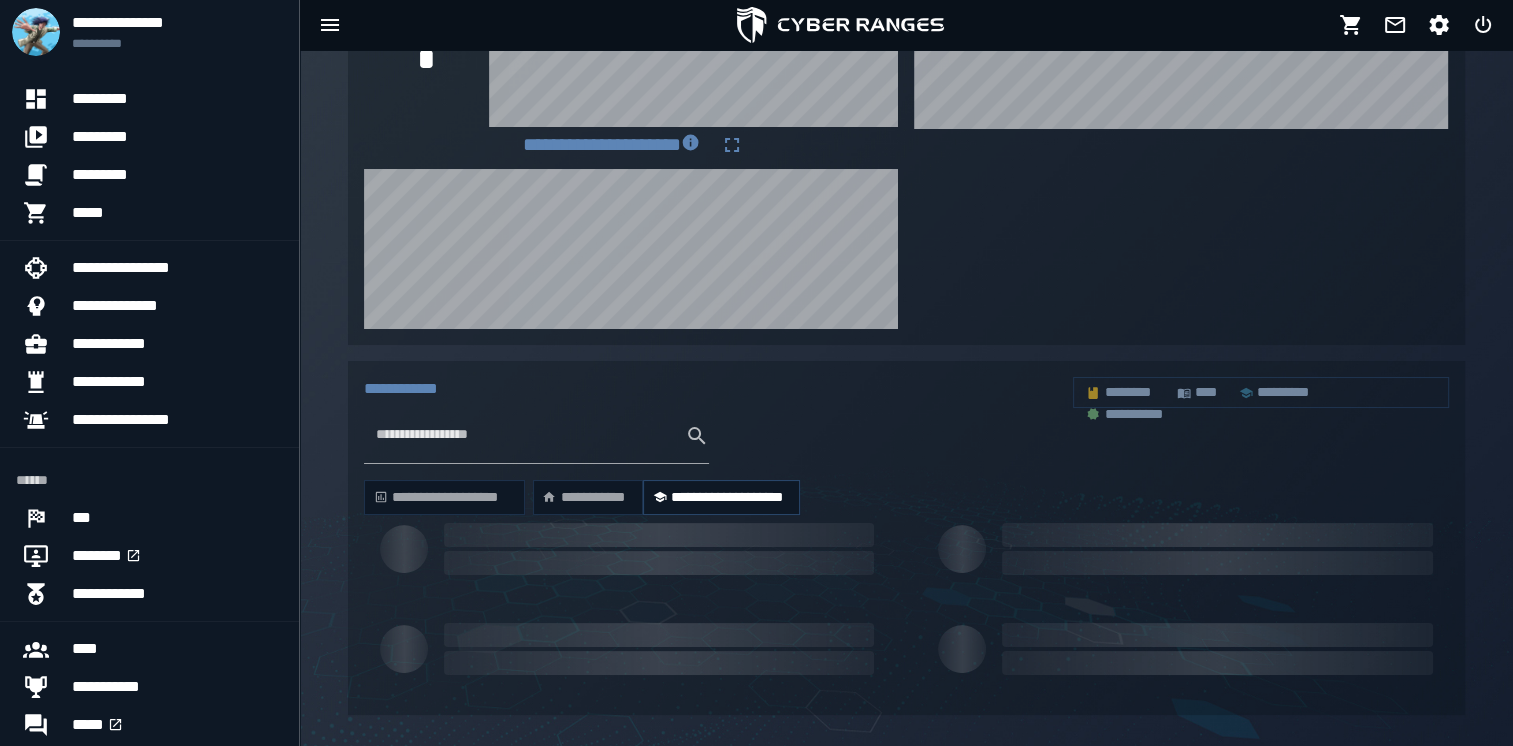 scroll, scrollTop: 960, scrollLeft: 0, axis: vertical 